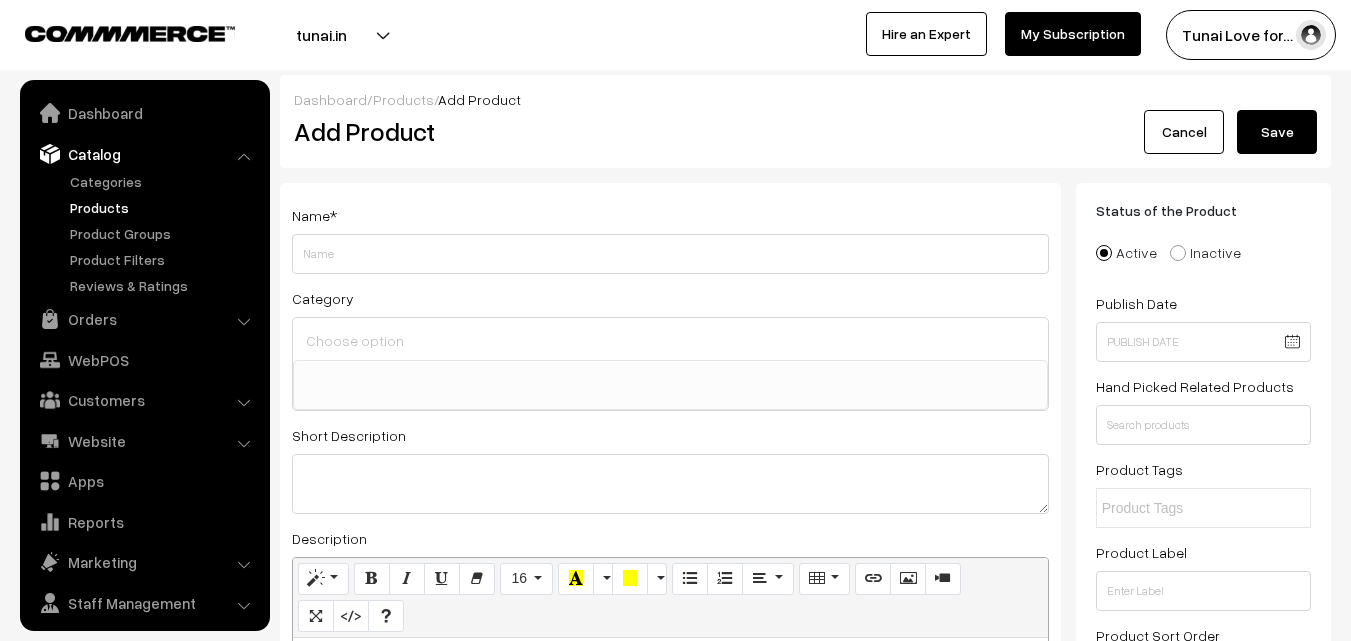 select 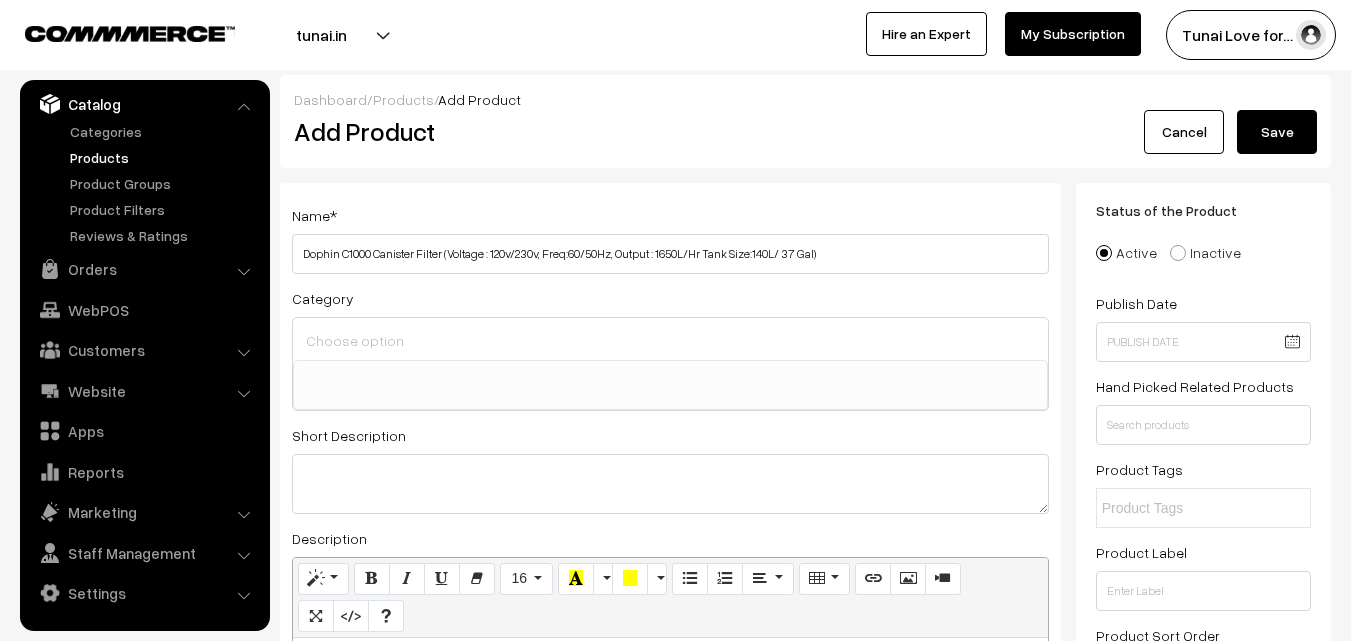 type on "Dophin C1000 Canister Filter (Voltage : 120v/230v, Freq:60/50Hz, Output : 1650L/Hr Tank Size:140L/ 37 Gal)" 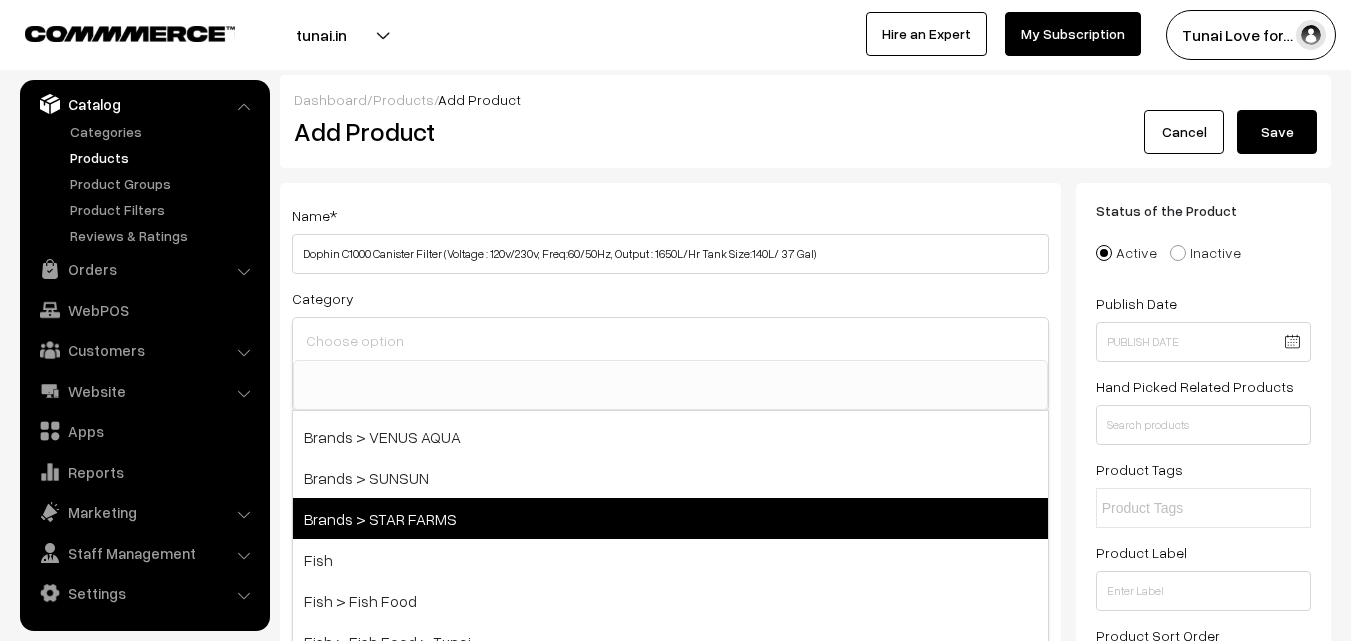 scroll, scrollTop: 100, scrollLeft: 0, axis: vertical 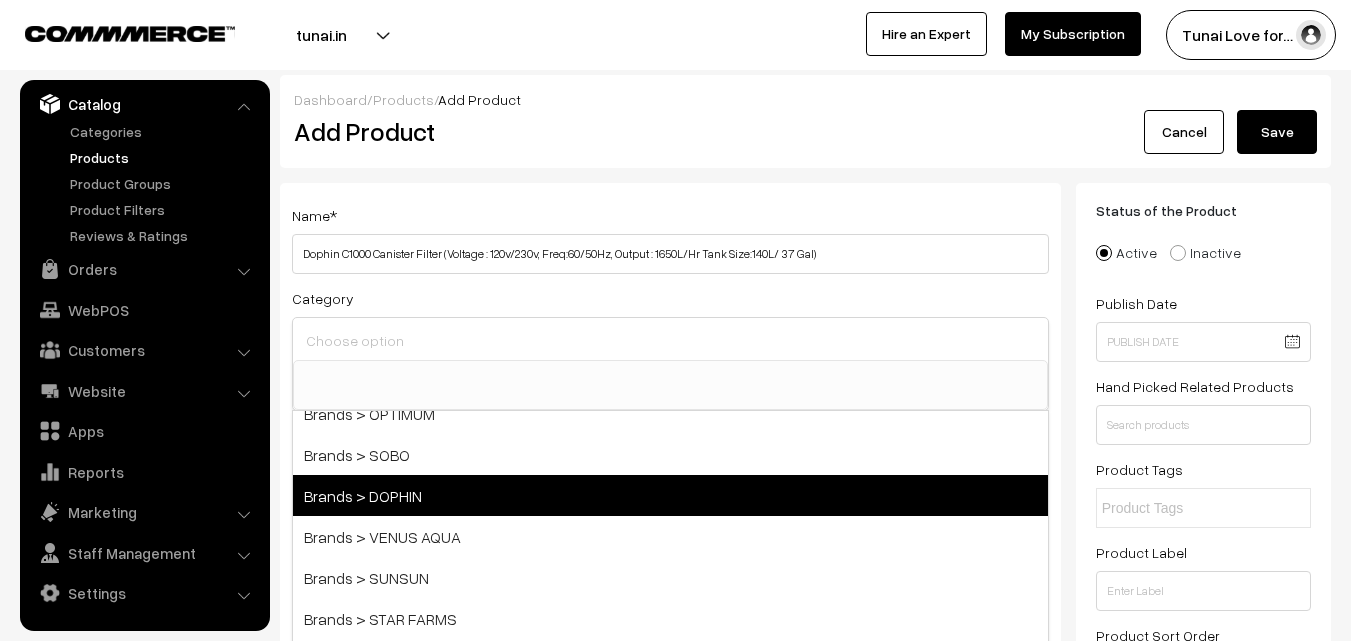 click on "Brands > DOPHIN" at bounding box center (670, 495) 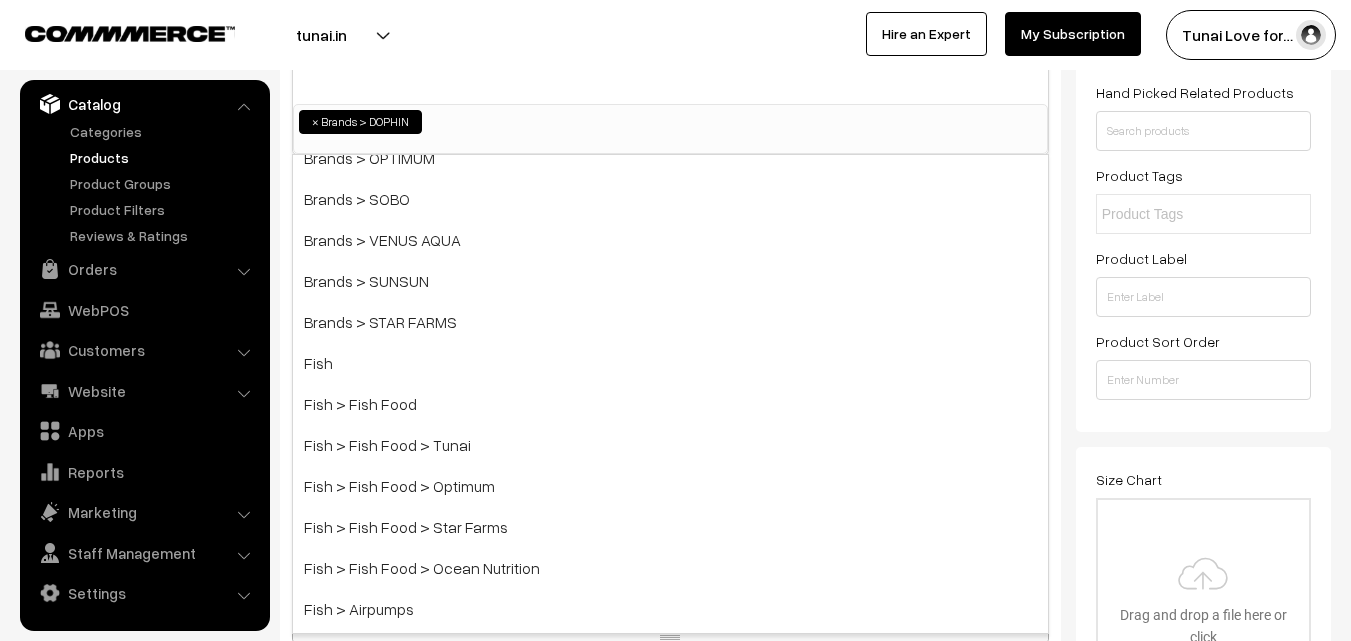 scroll, scrollTop: 300, scrollLeft: 0, axis: vertical 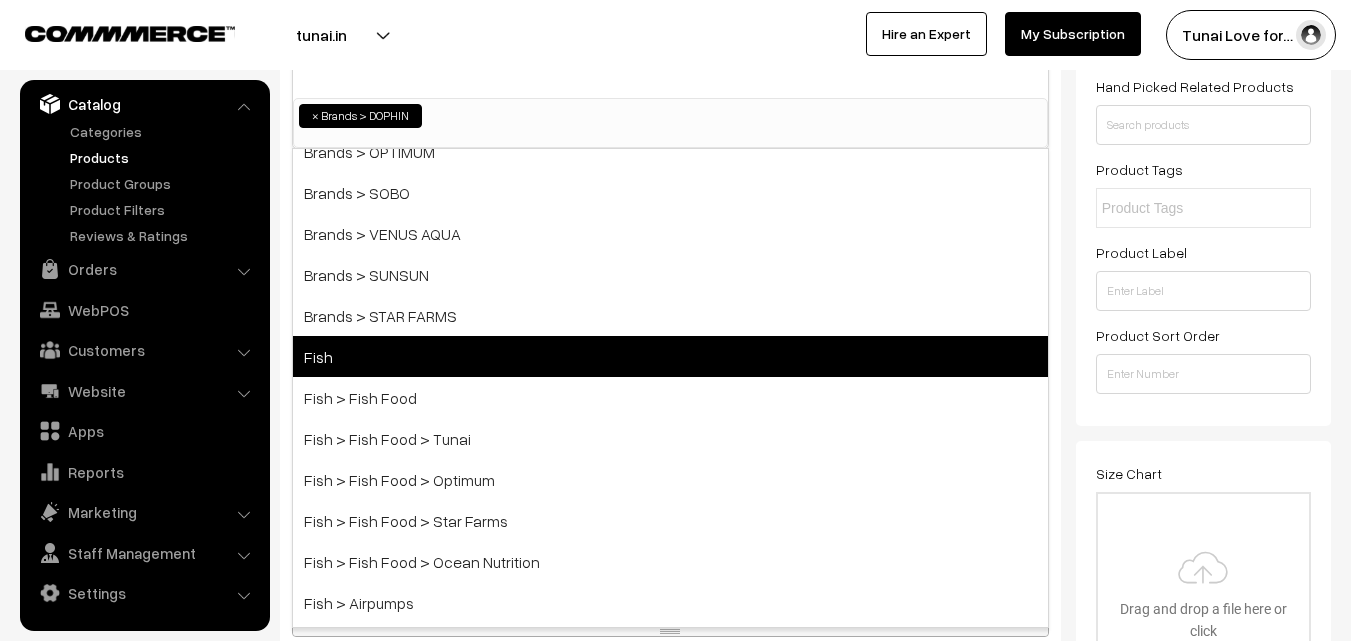 click on "Fish" at bounding box center [670, 356] 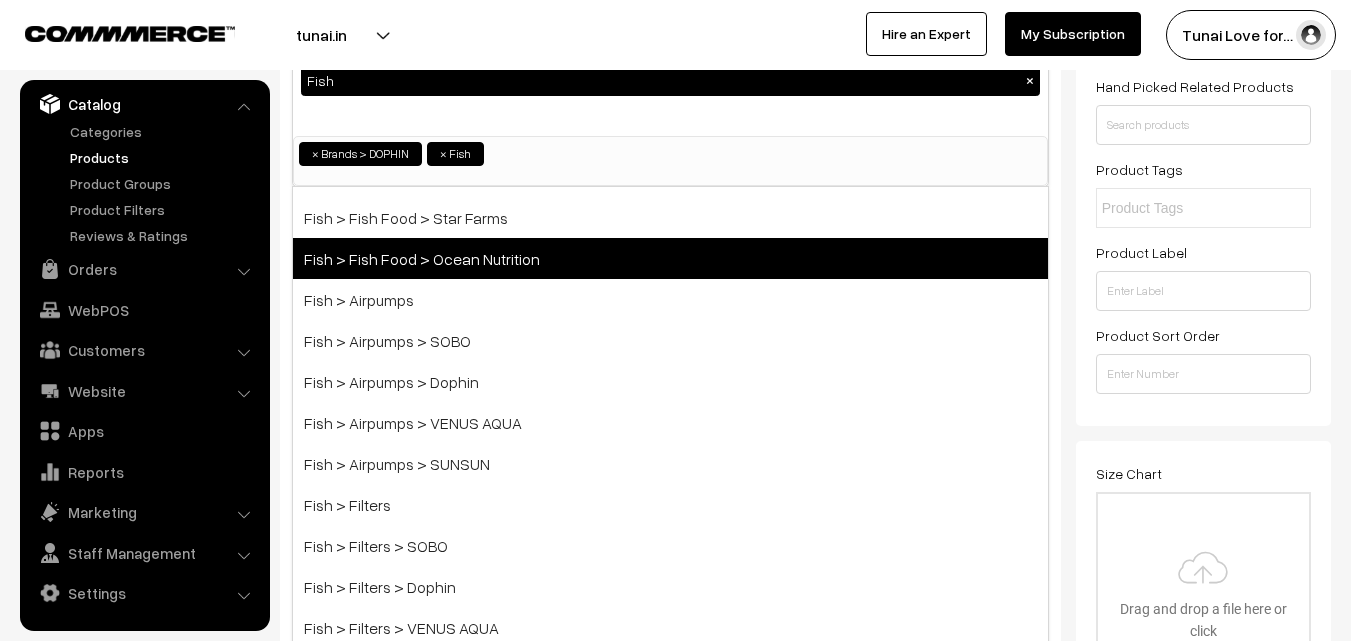 scroll, scrollTop: 500, scrollLeft: 0, axis: vertical 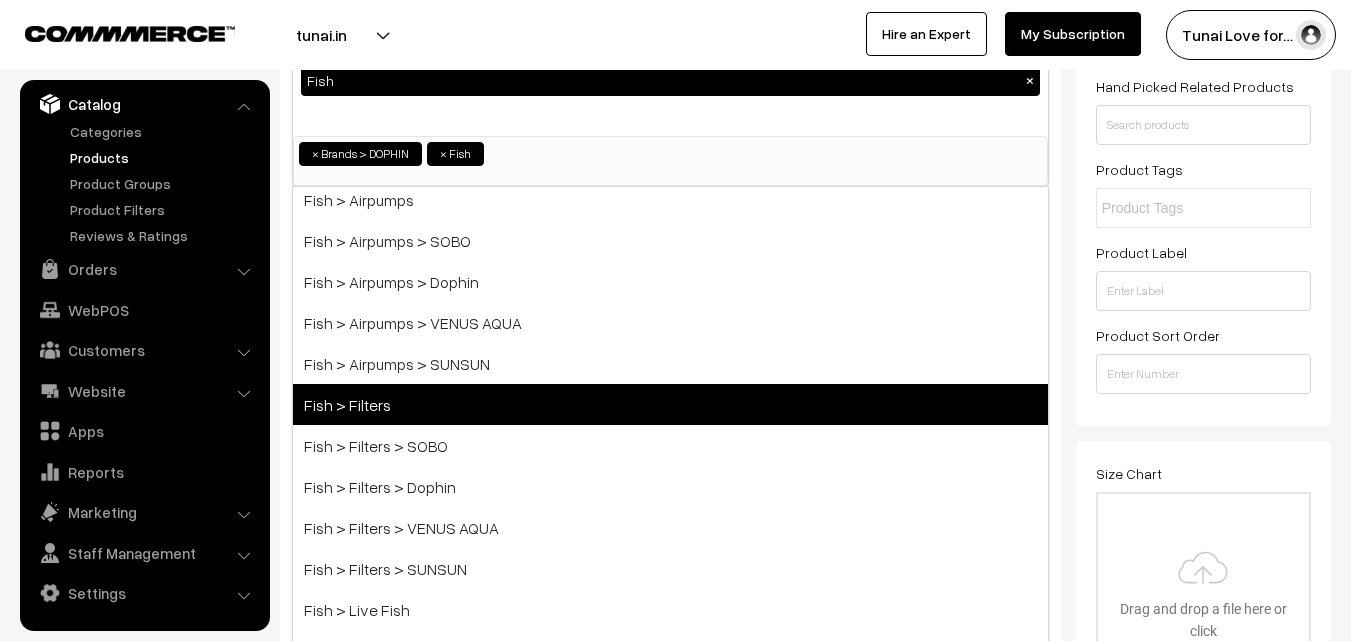 click on "Fish > Filters" at bounding box center [670, 404] 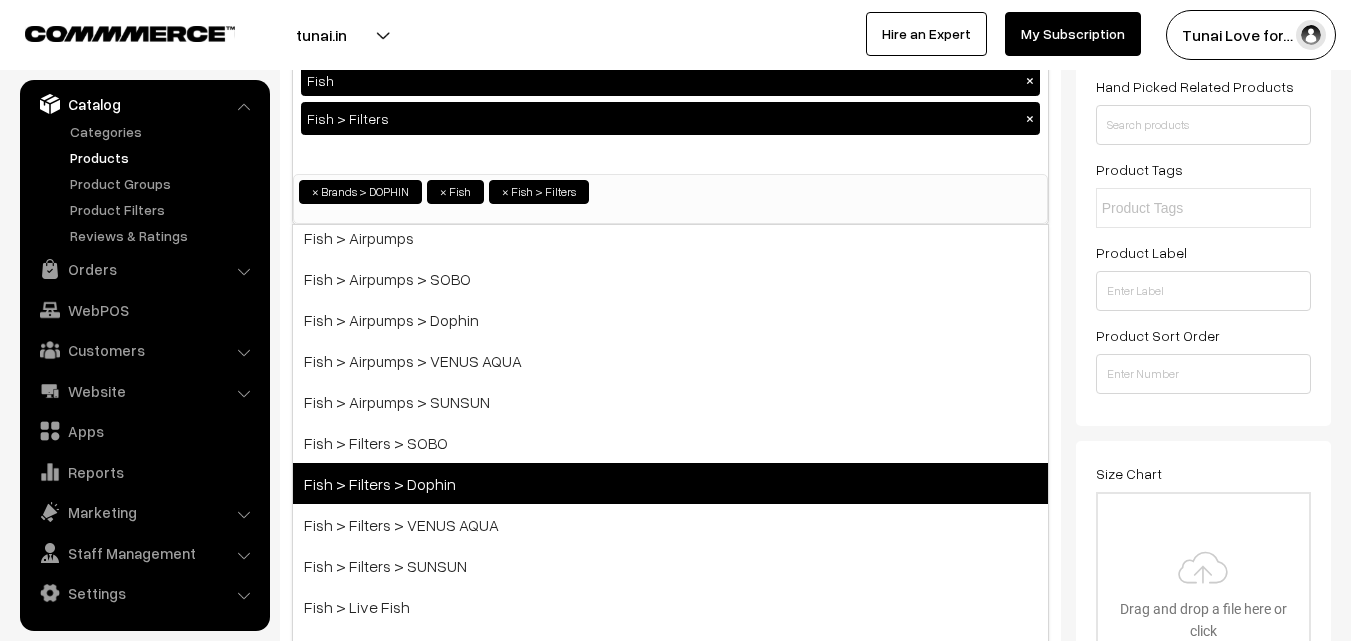 click on "Fish > Filters > Dophin" at bounding box center [670, 483] 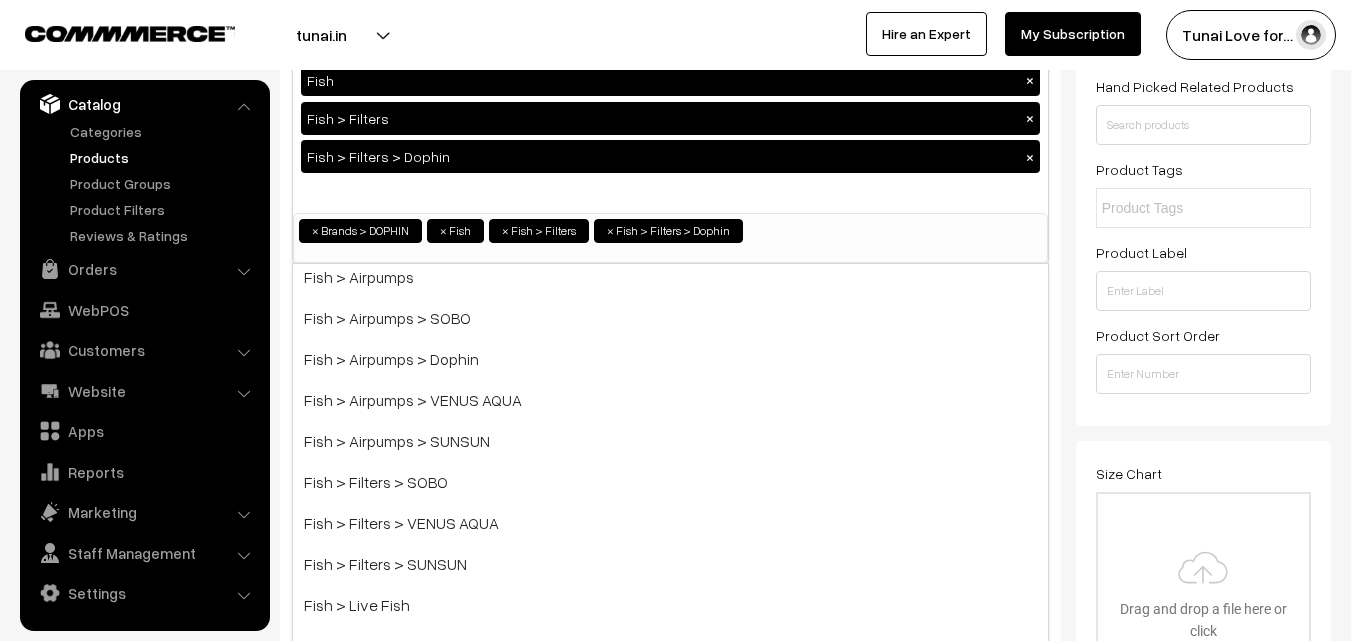 click on "Name  *
Dophin C1000 Canister Filter (Voltage : 120v/230v, Freq:60/50Hz, Output : 1650L/Hr Tank Size:140L/ 37 Gal)
Category
Brands > DOPHIN × Fish × Fish > Filters × Fish > Filters > Dophin ×
Brands
Brands > TUNAI
Brands > OPTIMUM
Brands > SOBO
Brands > DOPHIN
Brands > VENUS AQUA
Brands > SUNSUN Brands > STAR FARMS ×" at bounding box center [670, 1280] 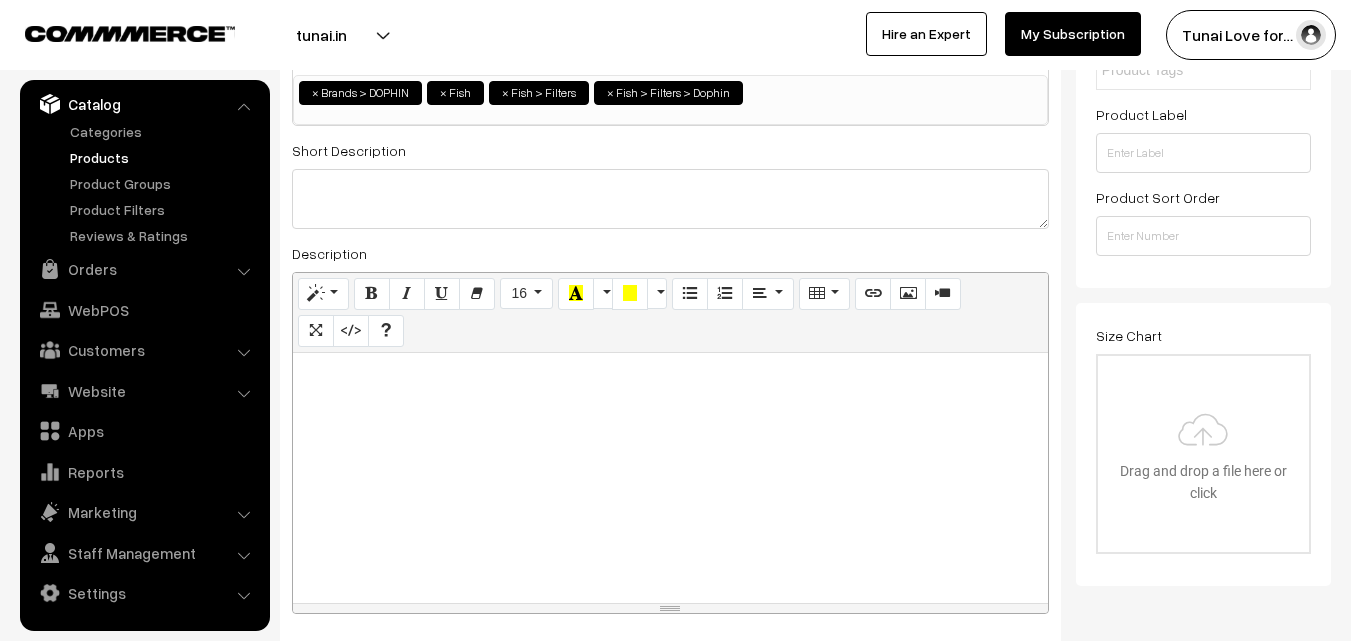 scroll, scrollTop: 500, scrollLeft: 0, axis: vertical 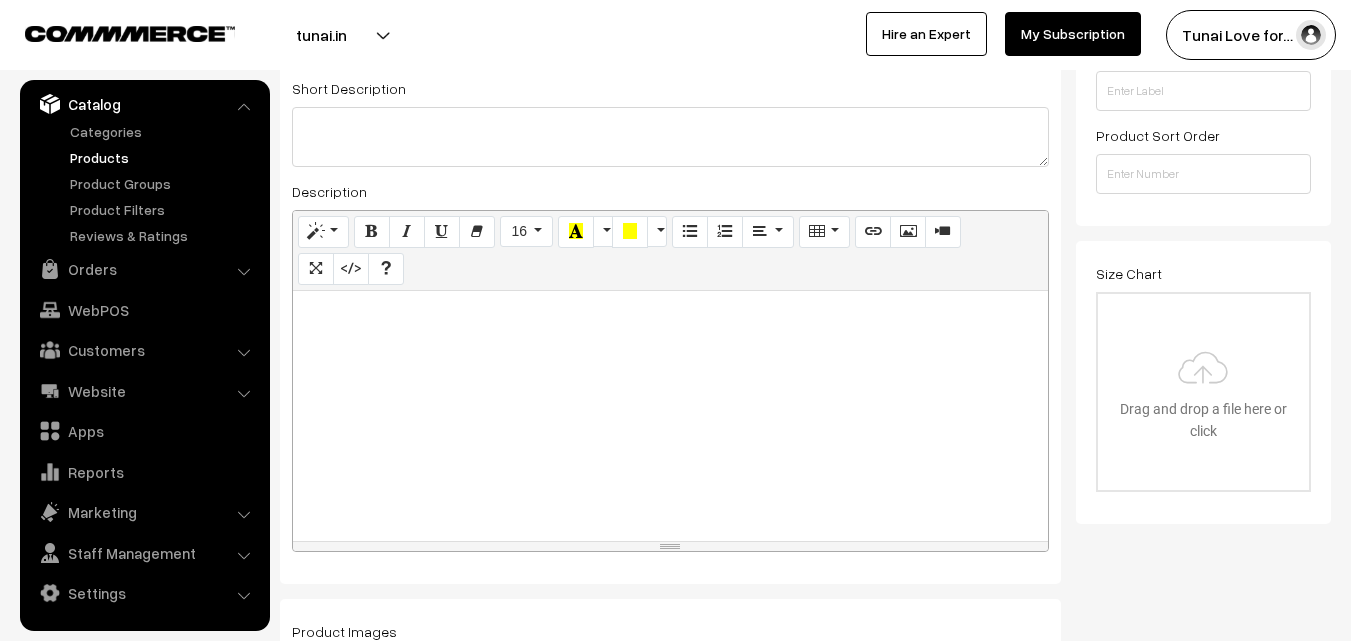 click at bounding box center (670, 416) 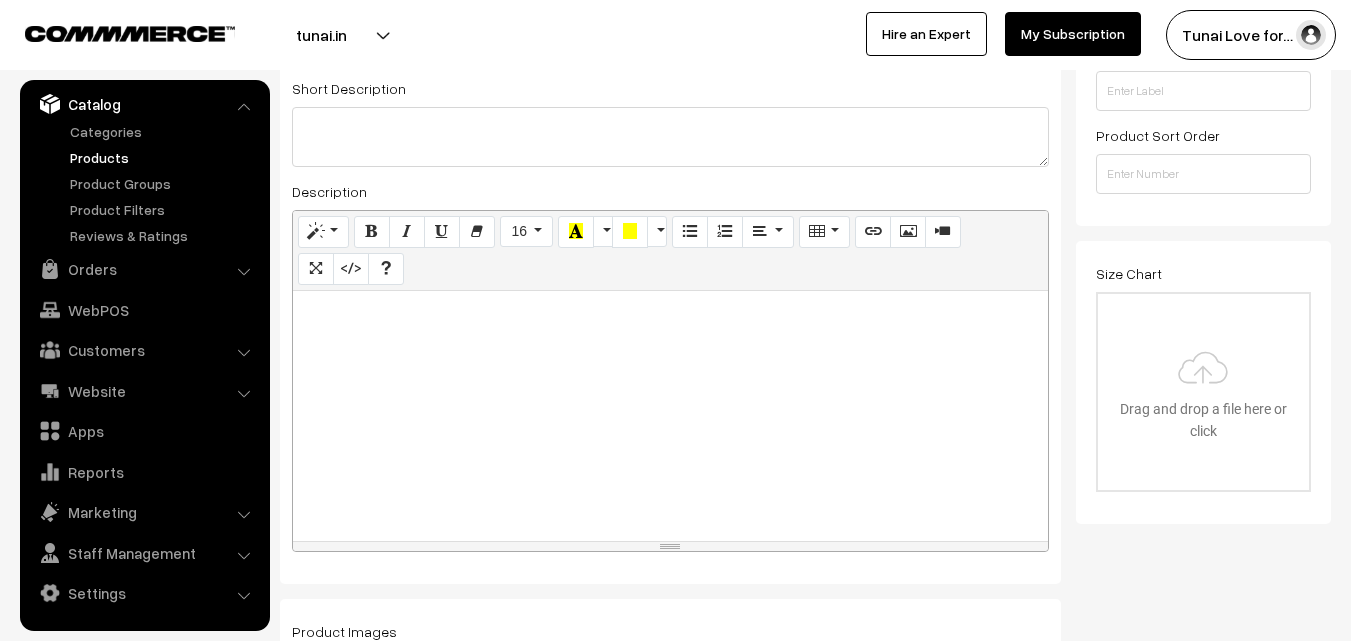 click at bounding box center [670, 416] 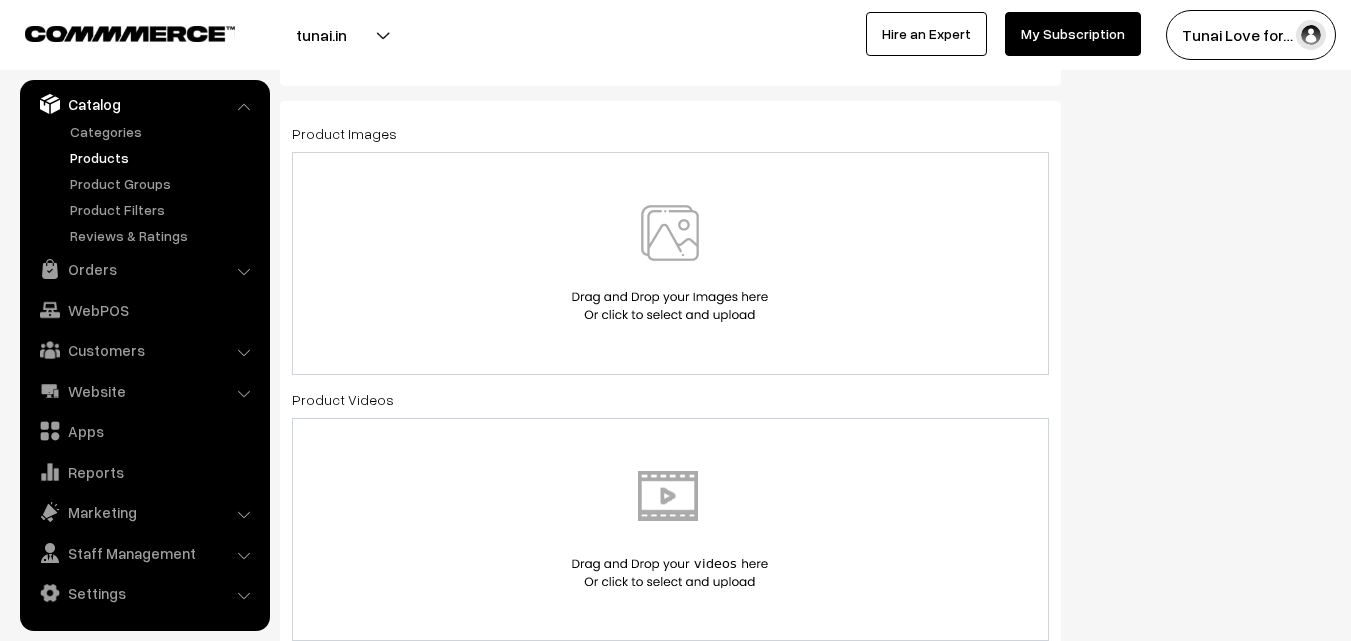 scroll, scrollTop: 1000, scrollLeft: 0, axis: vertical 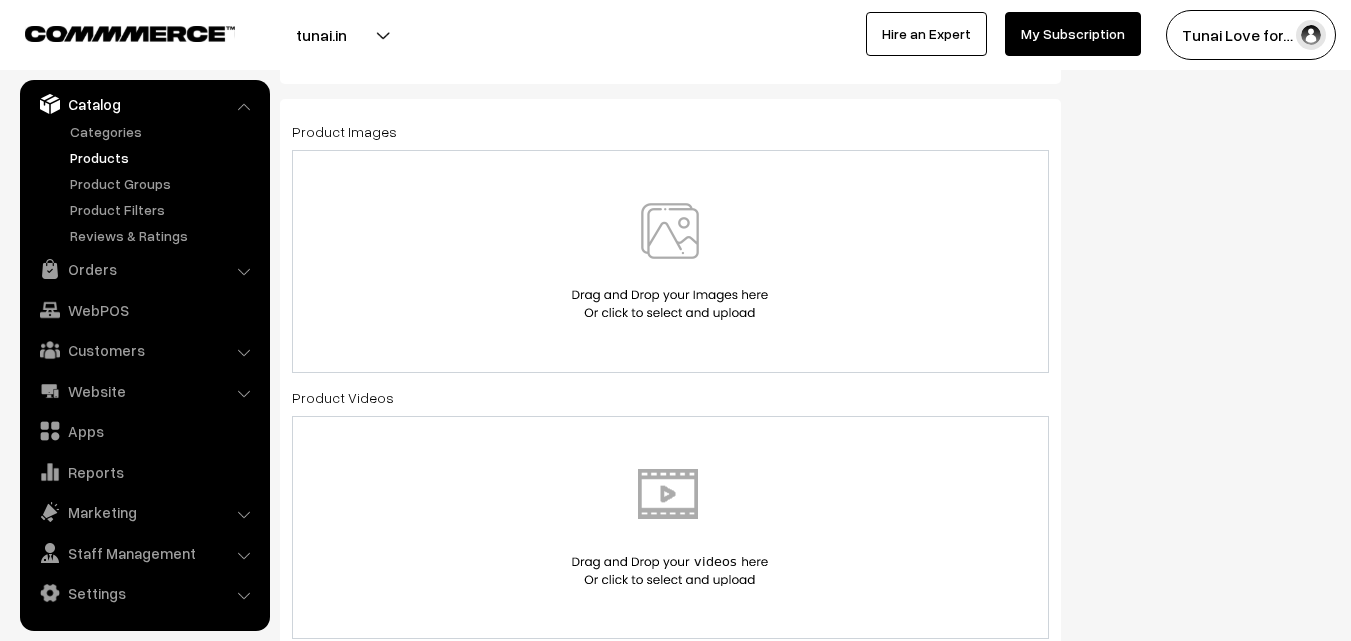click at bounding box center [670, 261] 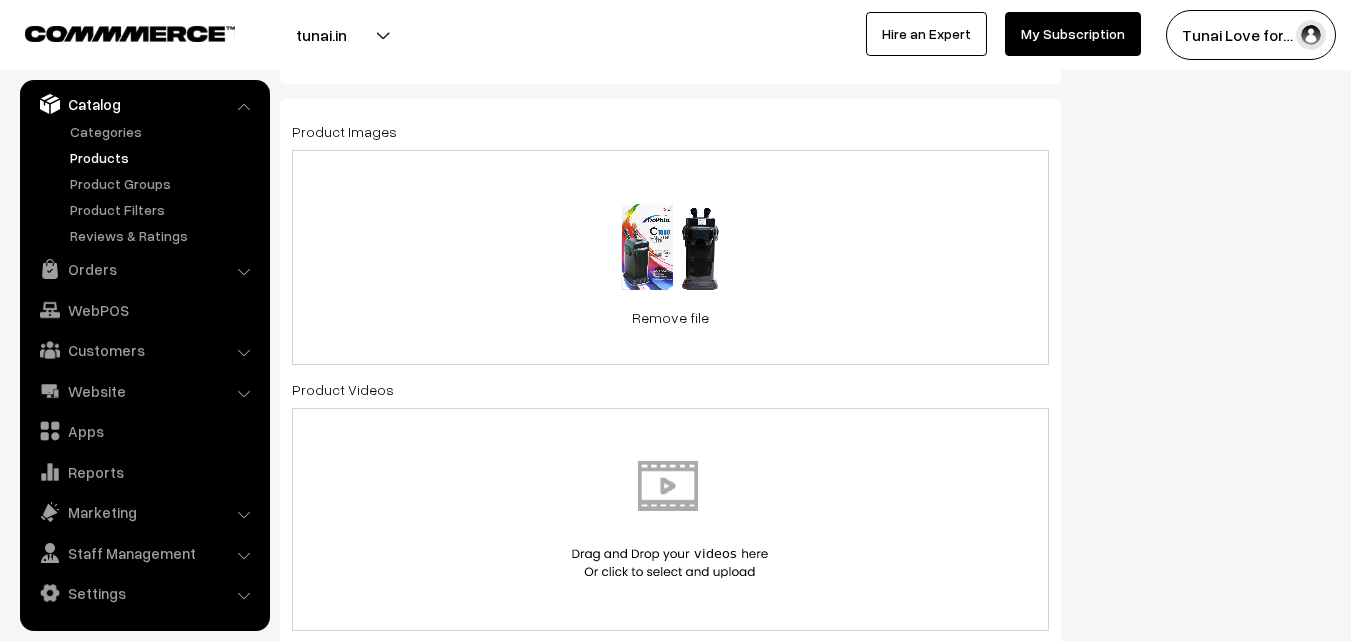 click on "0.5  MB      dophin-c1000-canister-filter-1650-lph-859-1000x1000.jpg                         Check                                                      Error                                                           Remove file" at bounding box center (670, 257) 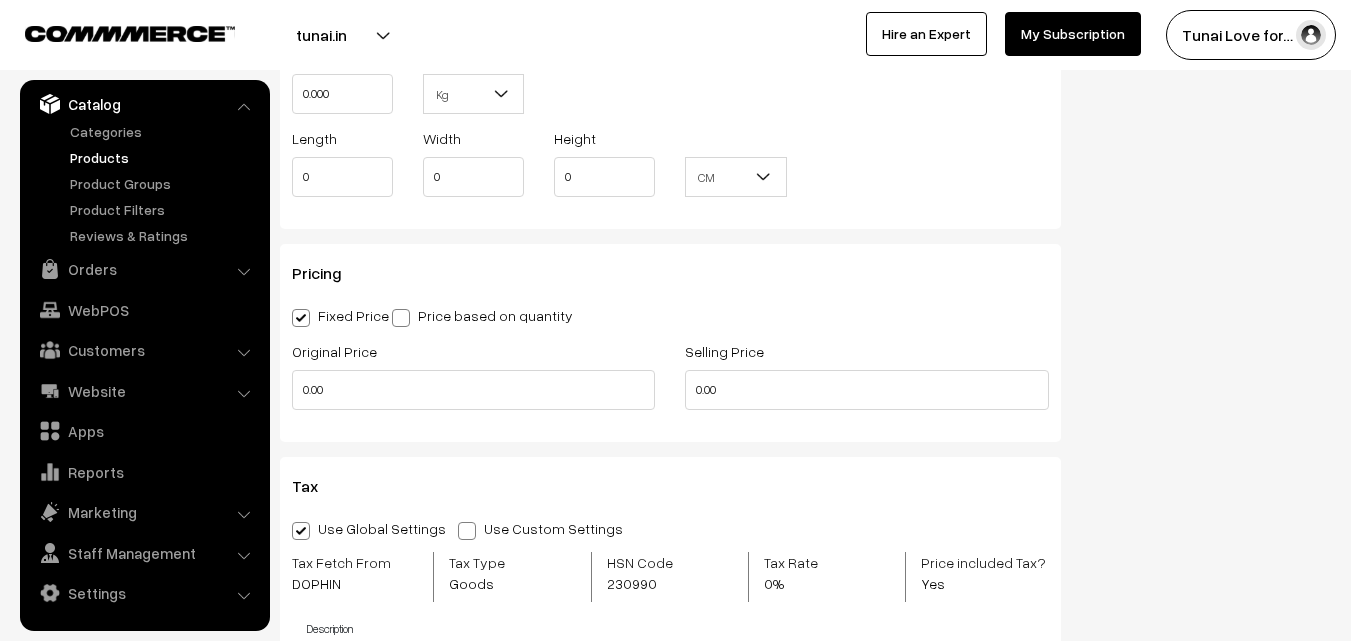 scroll, scrollTop: 1800, scrollLeft: 0, axis: vertical 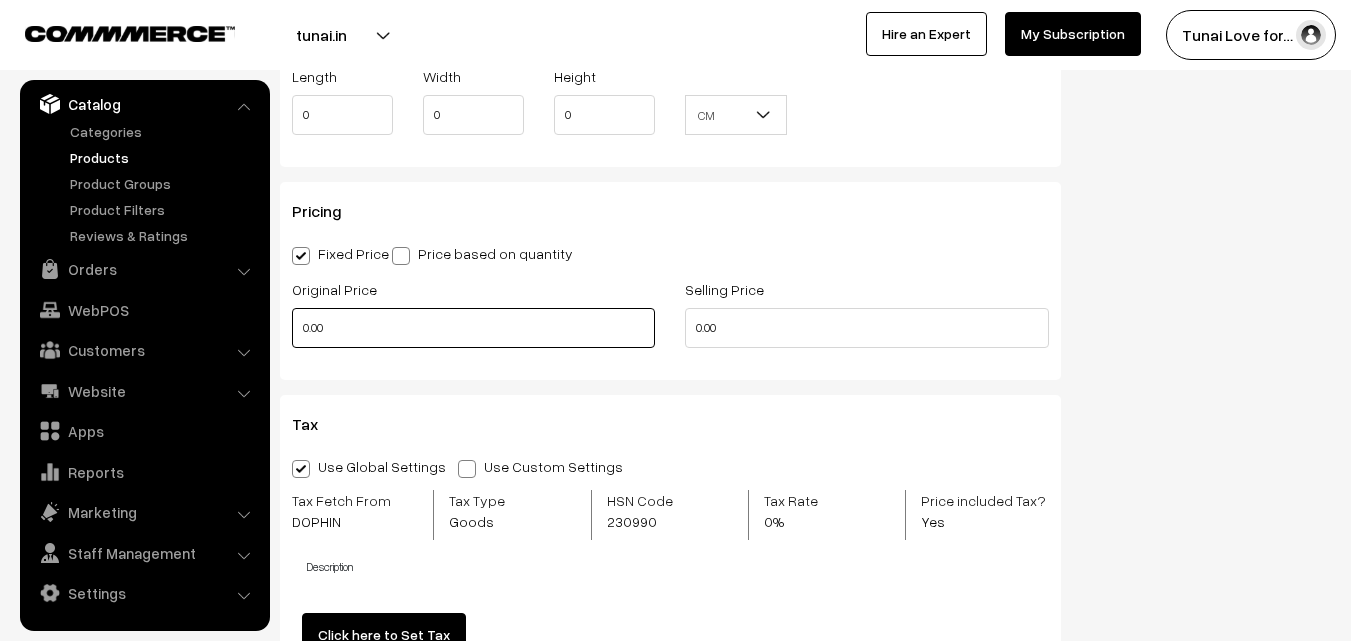 drag, startPoint x: 346, startPoint y: 325, endPoint x: 272, endPoint y: 325, distance: 74 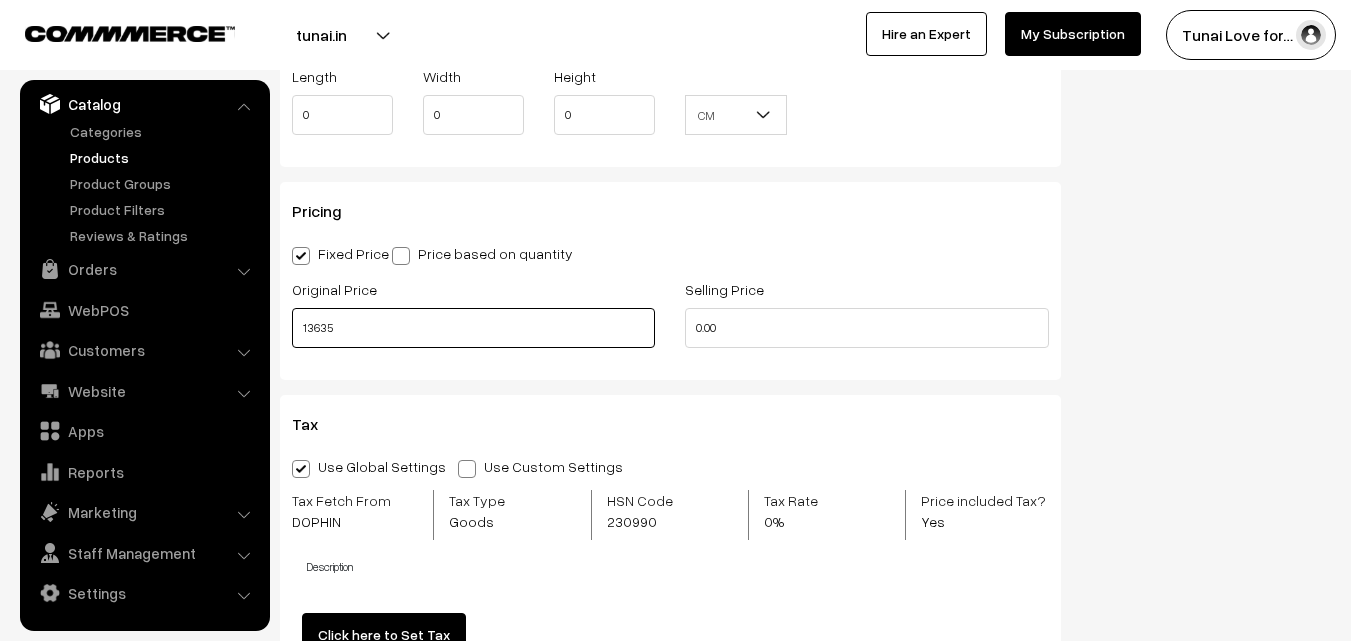 type on "13635" 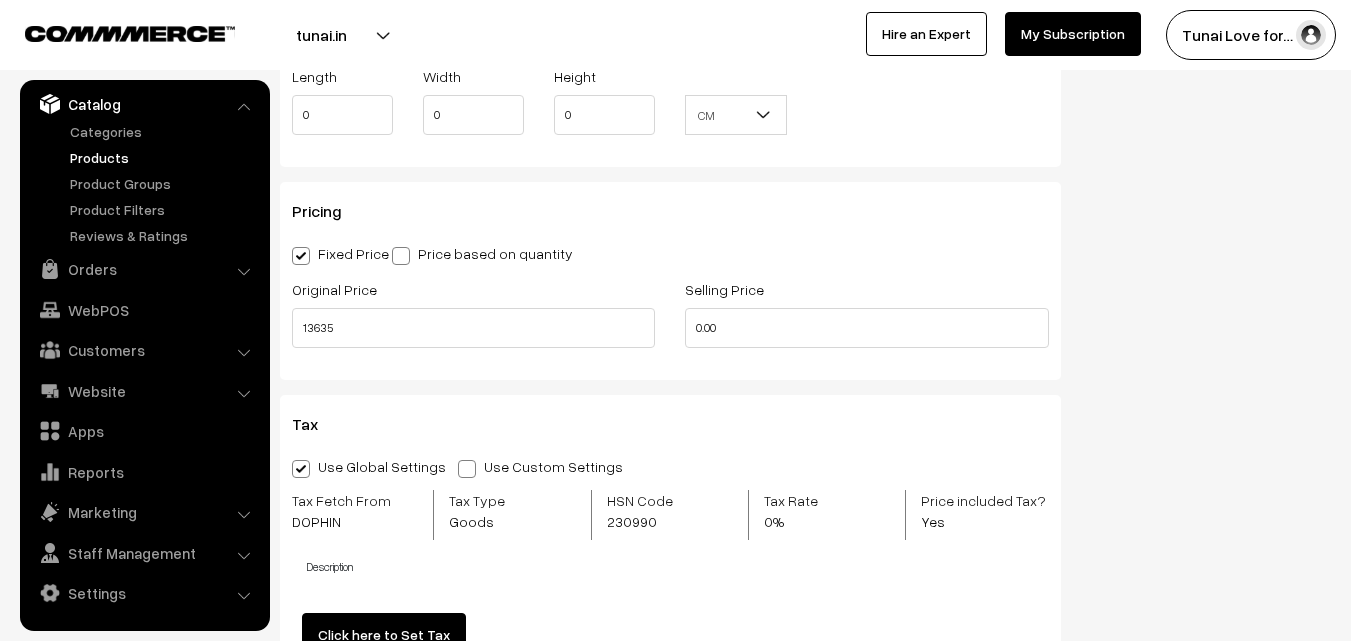 type on "0" 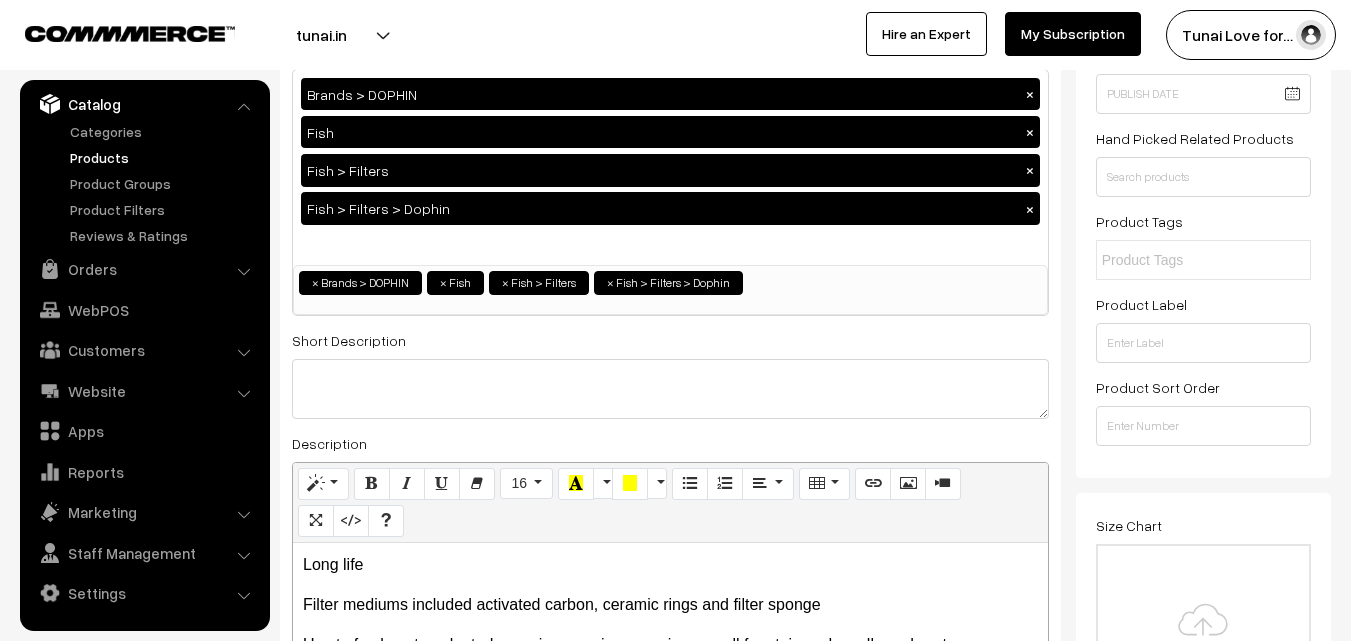 scroll, scrollTop: 0, scrollLeft: 0, axis: both 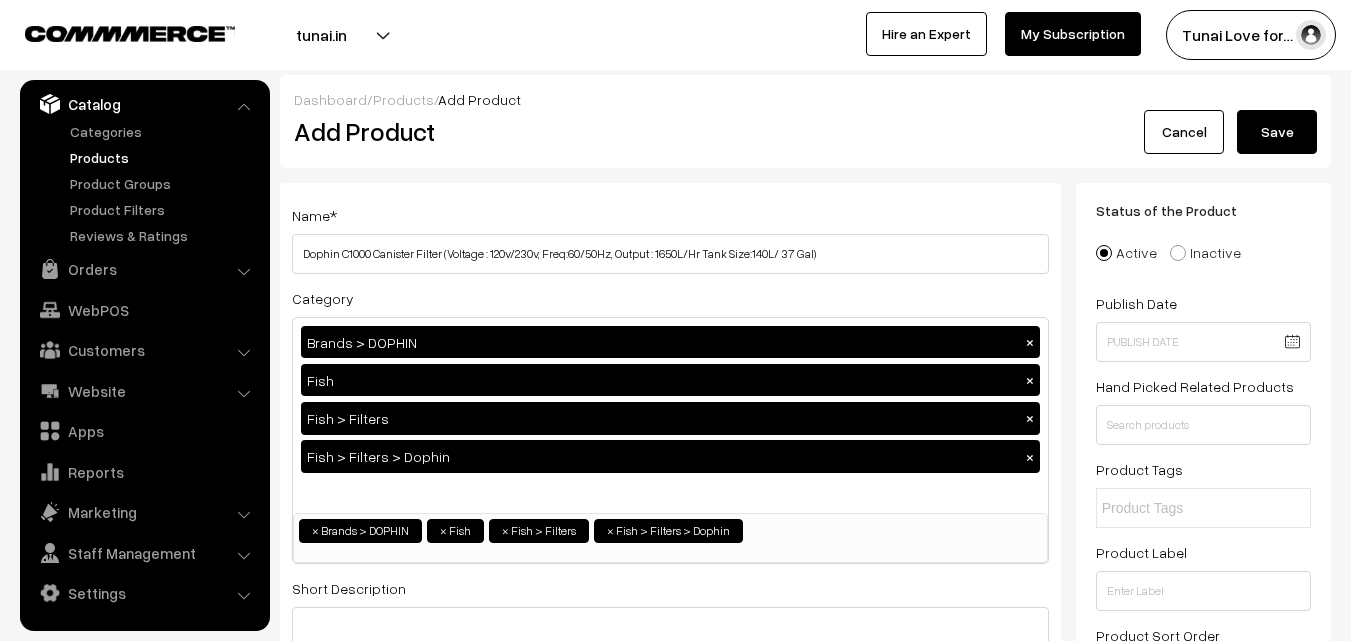 type on "9090" 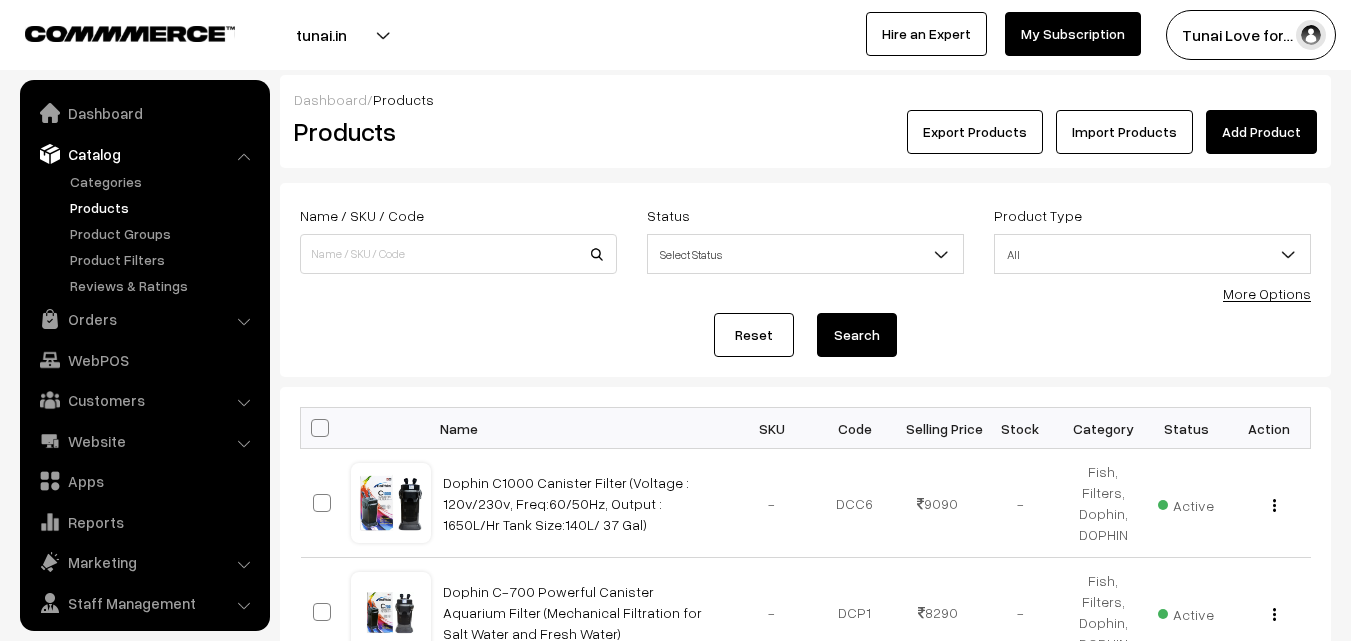 scroll, scrollTop: 0, scrollLeft: 0, axis: both 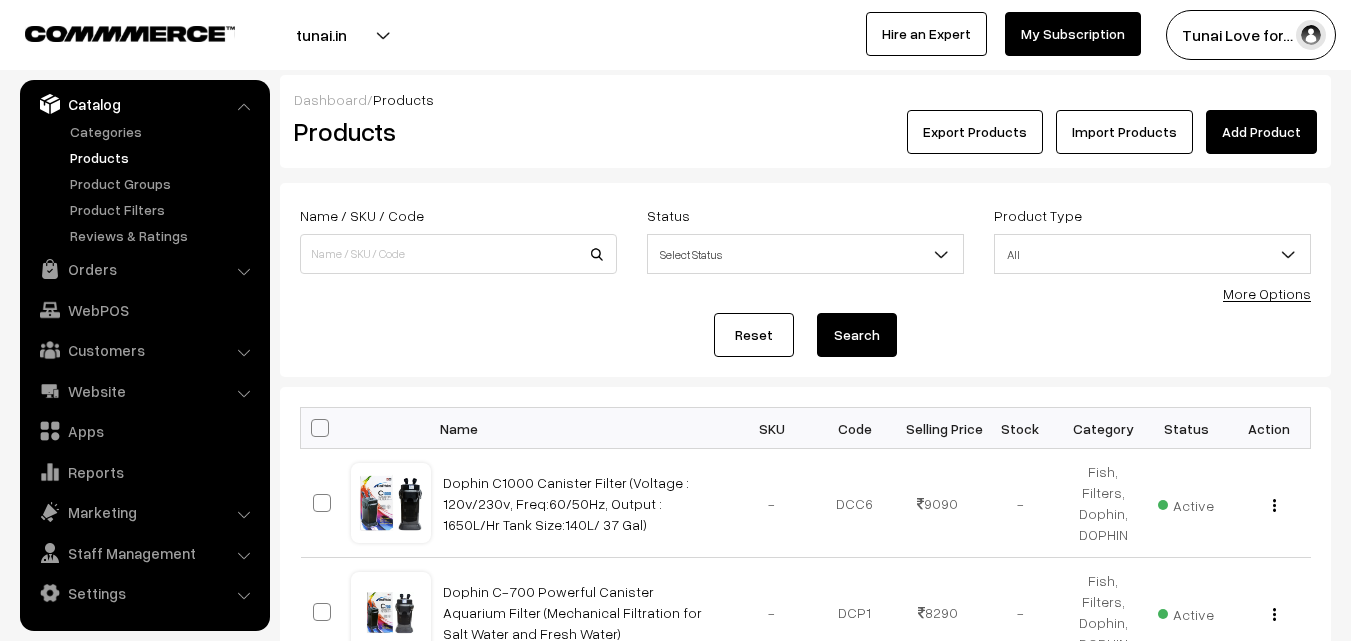 click on "Add Product" at bounding box center [1261, 132] 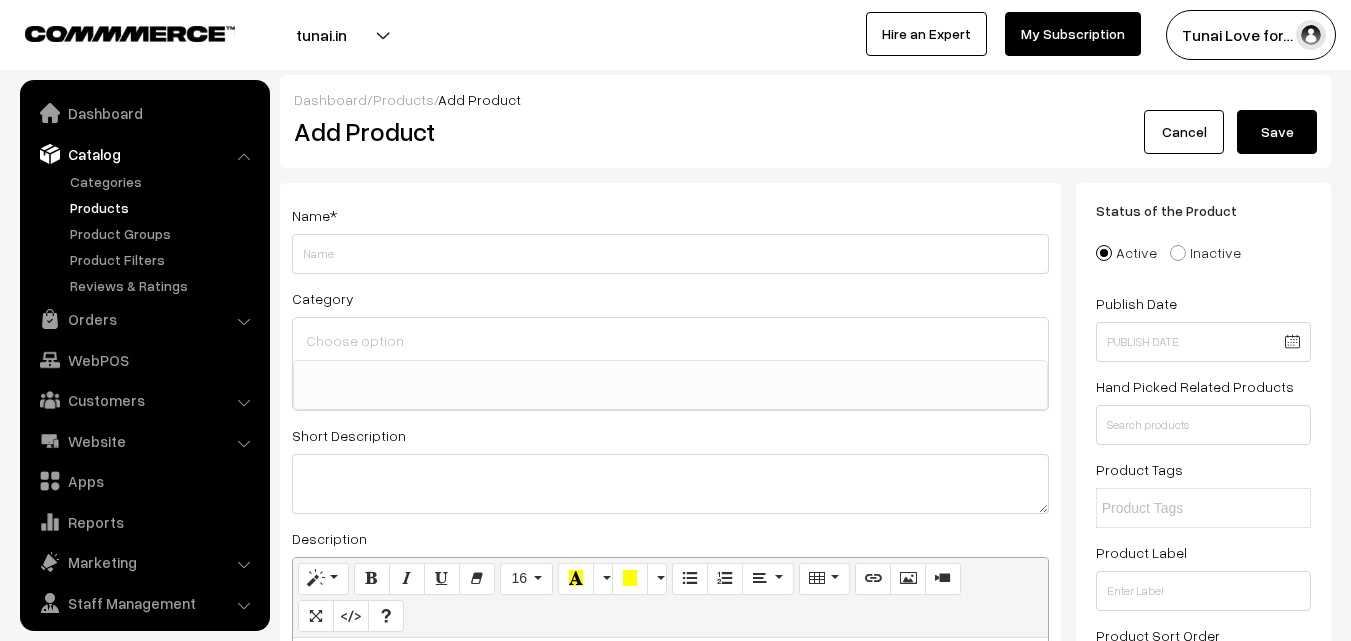 select 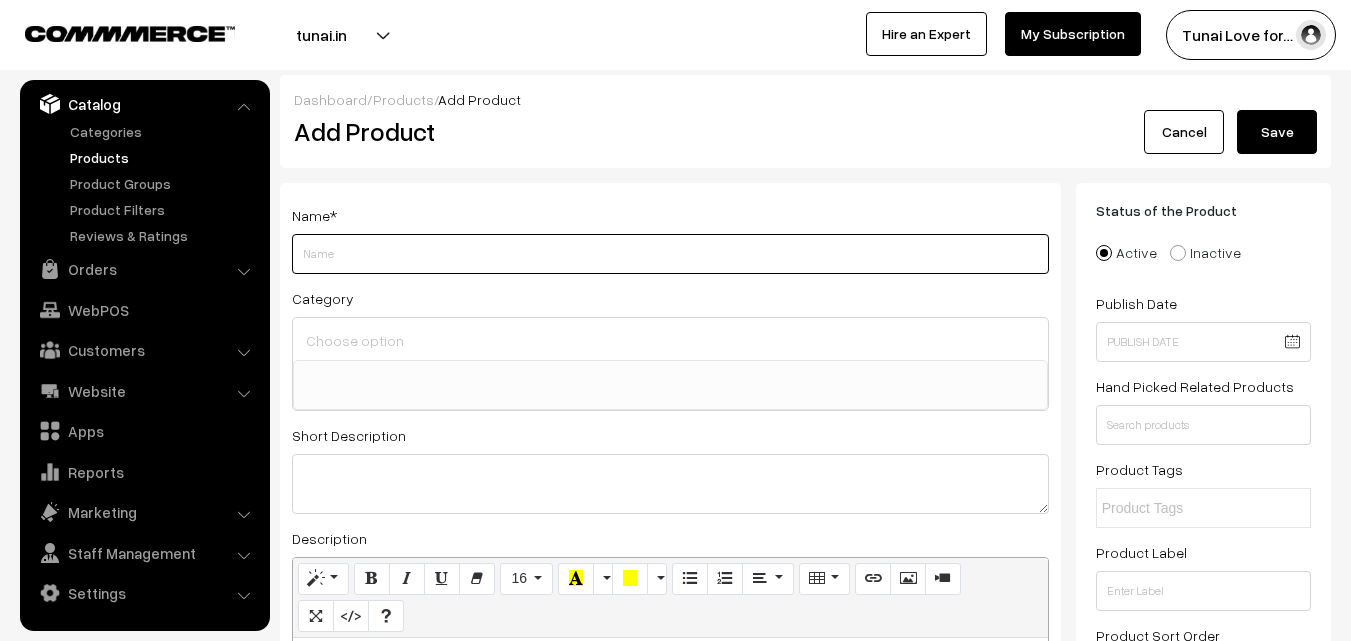 paste on "Dophin C1300 Canister Filter (Voltage : 120v/230v, Freq:60/50Hz, Output : 2300L/Hr Tank Size:160L/ 42 Gal)" 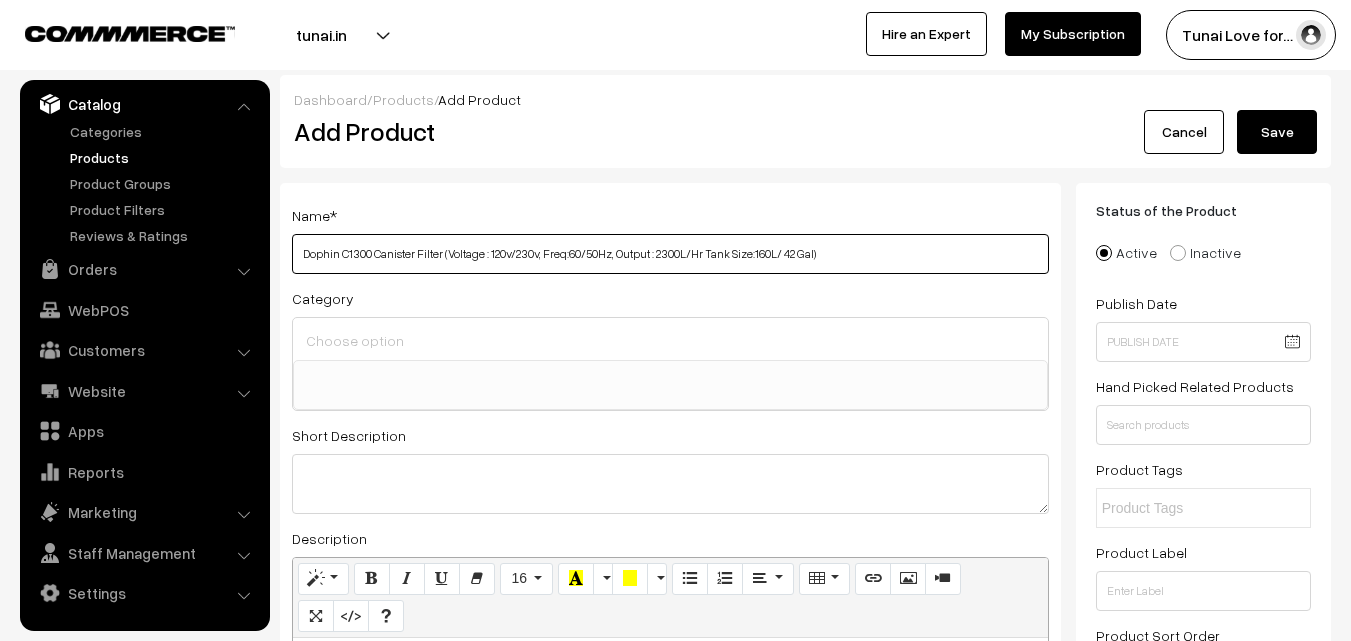 type on "Dophin C1300 Canister Filter (Voltage : 120v/230v, Freq:60/50Hz, Output : 2300L/Hr Tank Size:160L/ 42 Gal)" 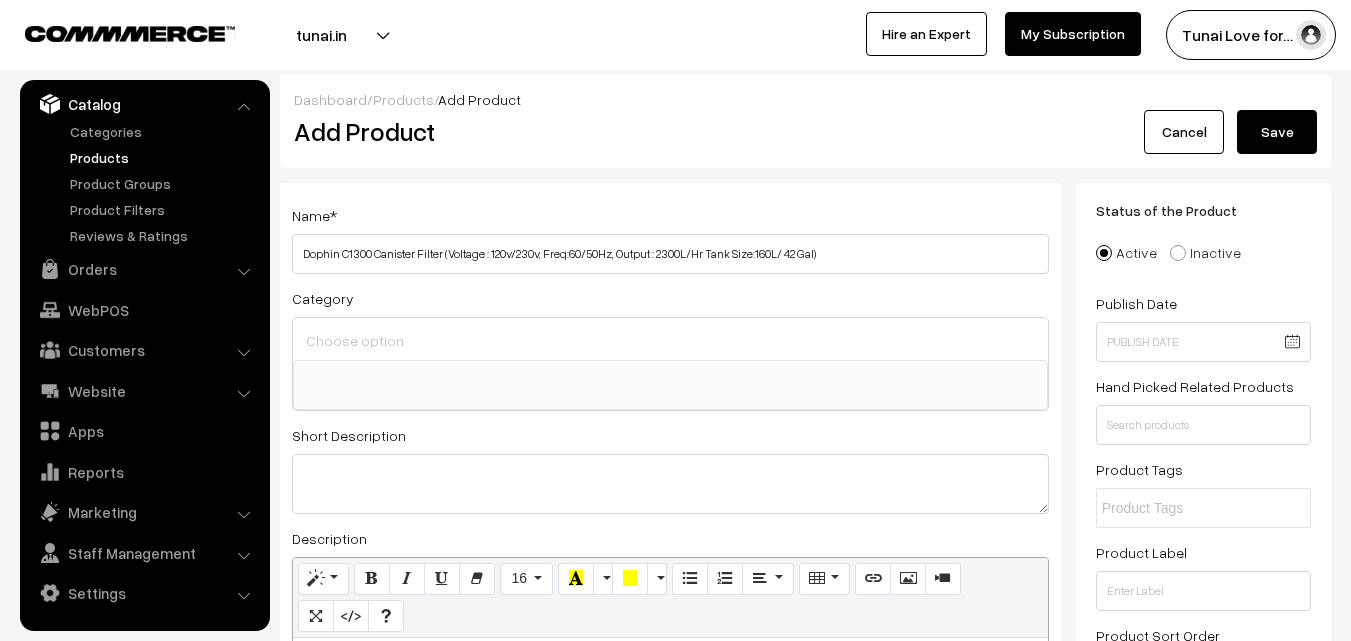 click at bounding box center (670, 340) 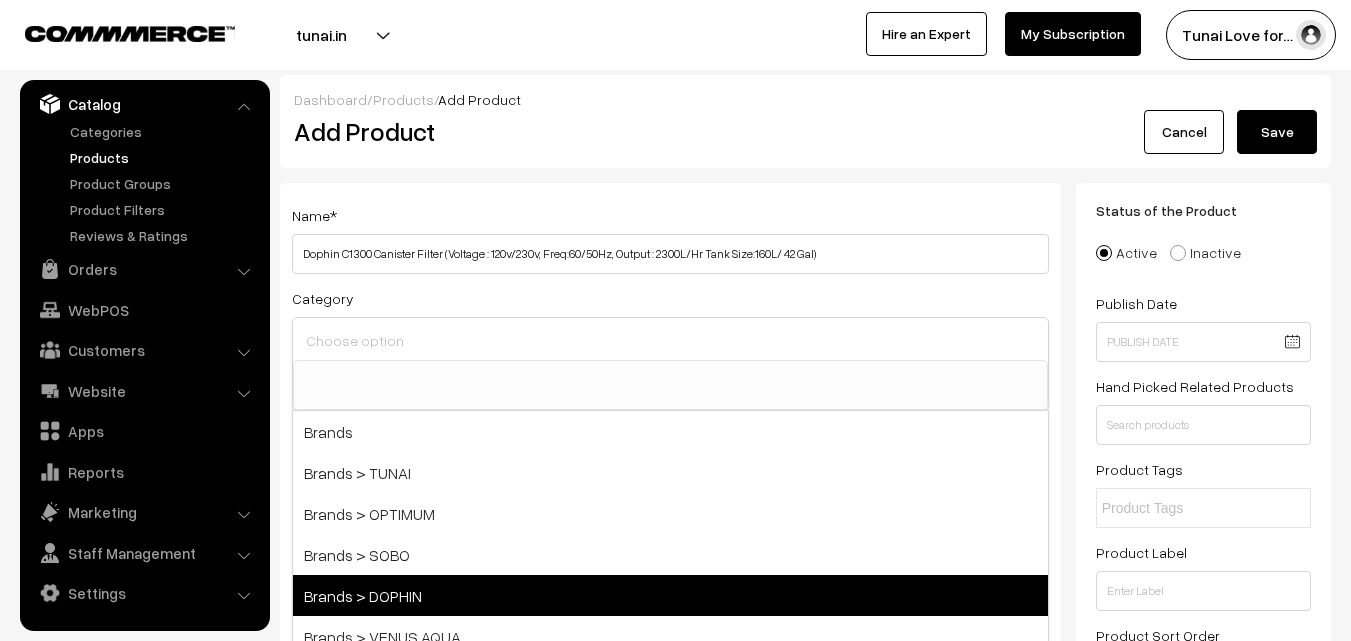 click on "Brands > DOPHIN" at bounding box center [670, 595] 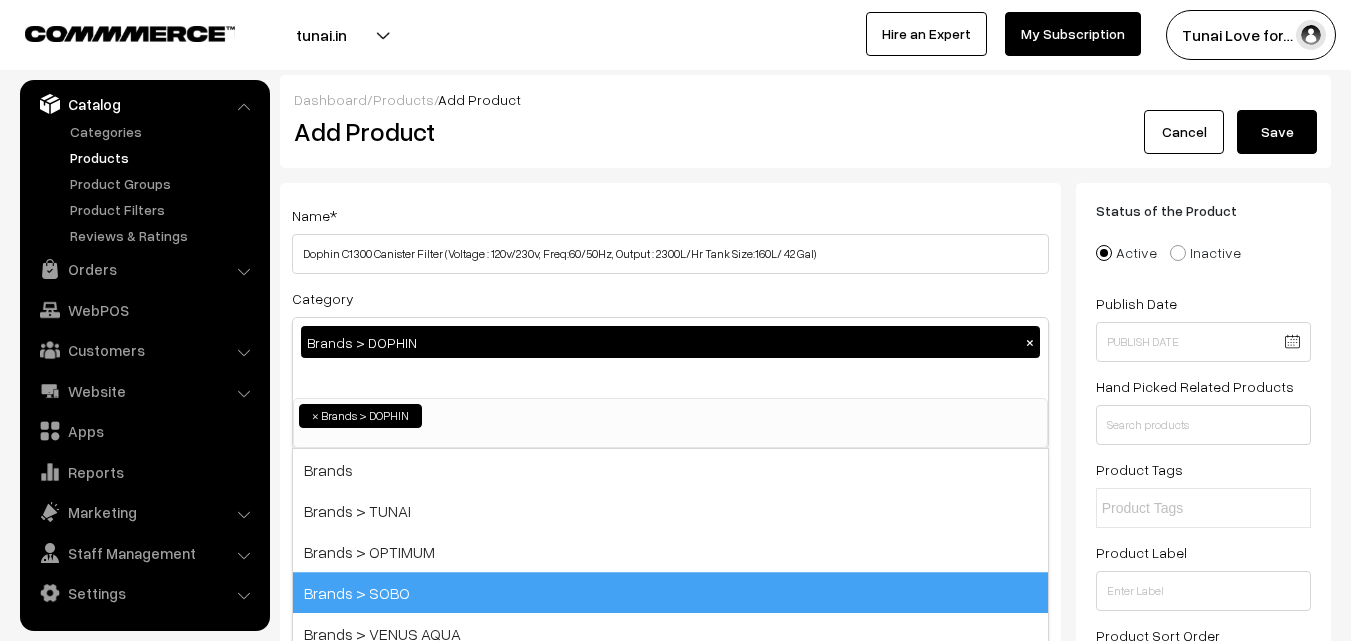 scroll, scrollTop: 17, scrollLeft: 0, axis: vertical 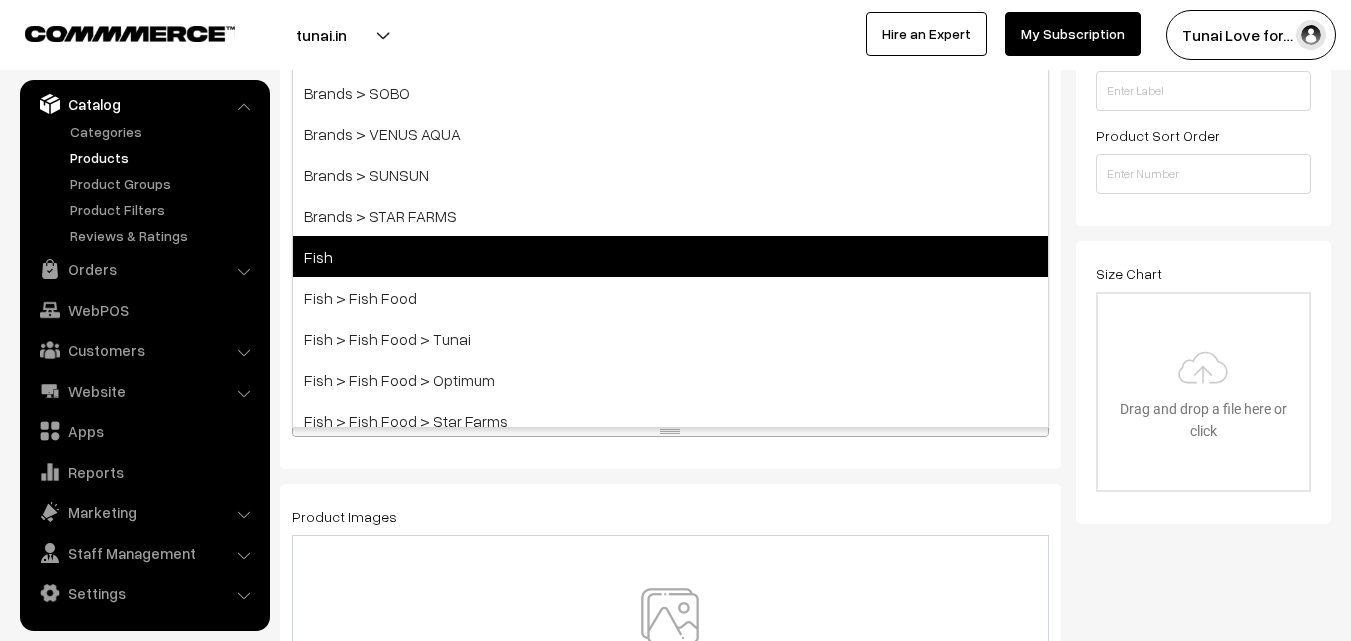 click on "Fish" at bounding box center (670, 256) 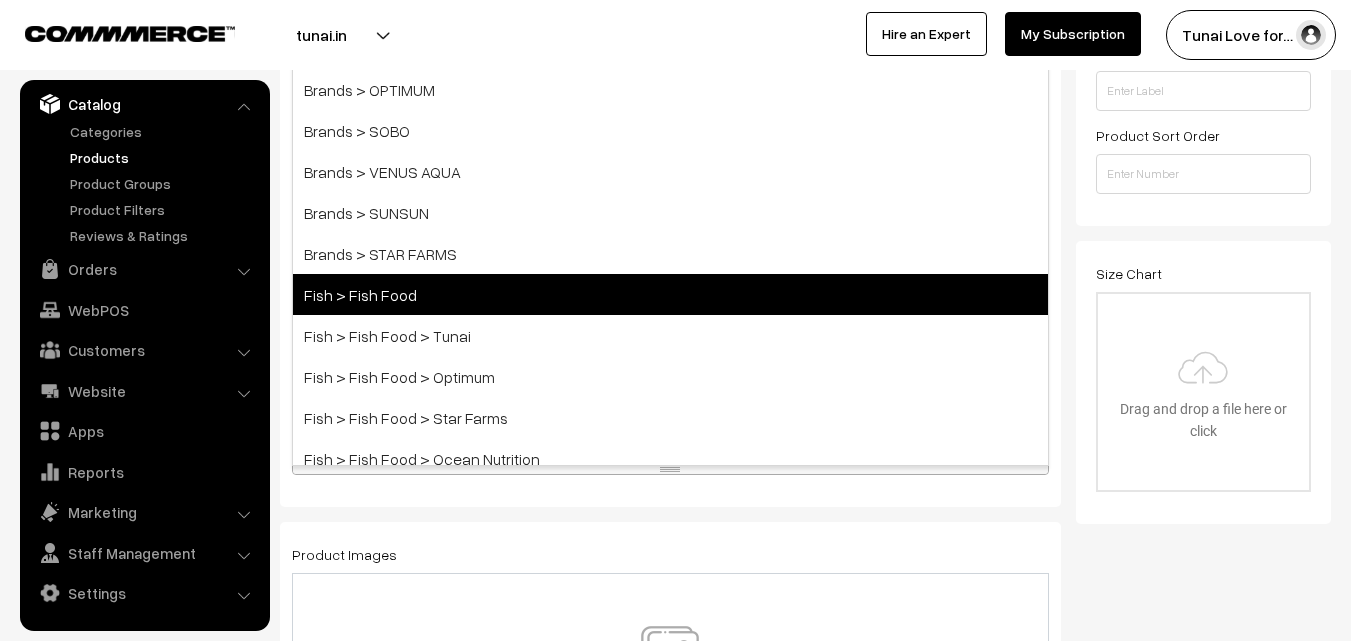 scroll, scrollTop: 538, scrollLeft: 0, axis: vertical 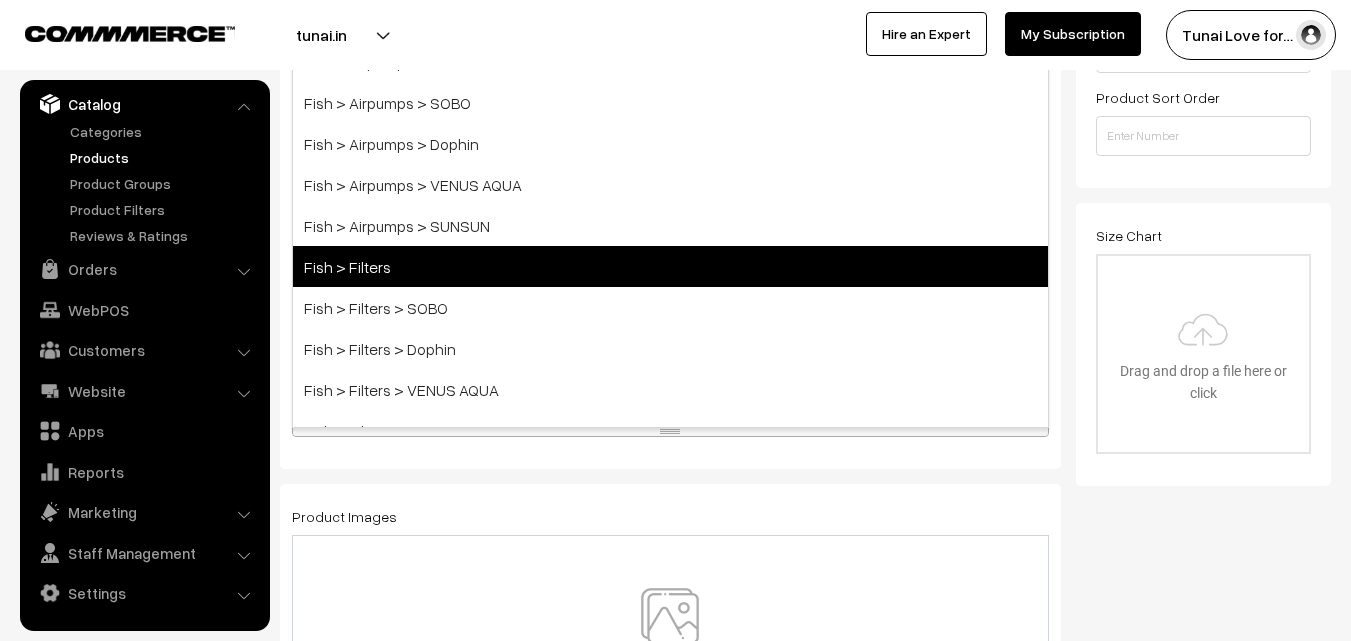 click on "Fish > Filters" at bounding box center (670, 266) 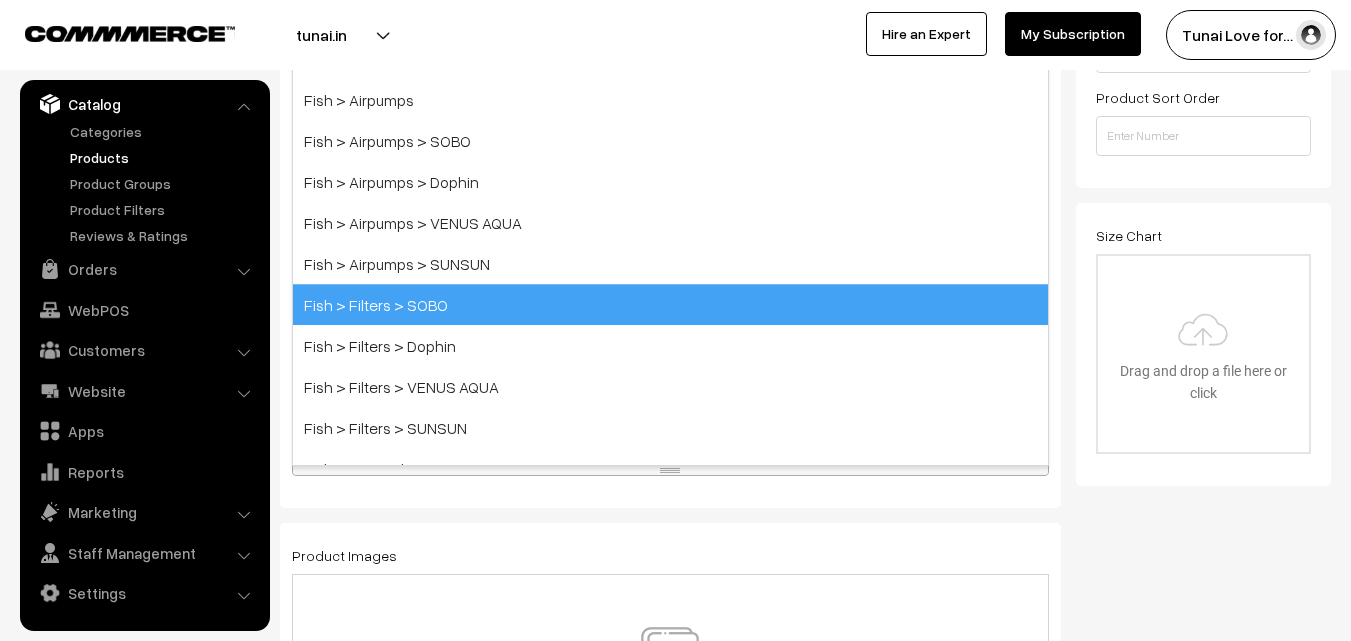 scroll, scrollTop: 576, scrollLeft: 0, axis: vertical 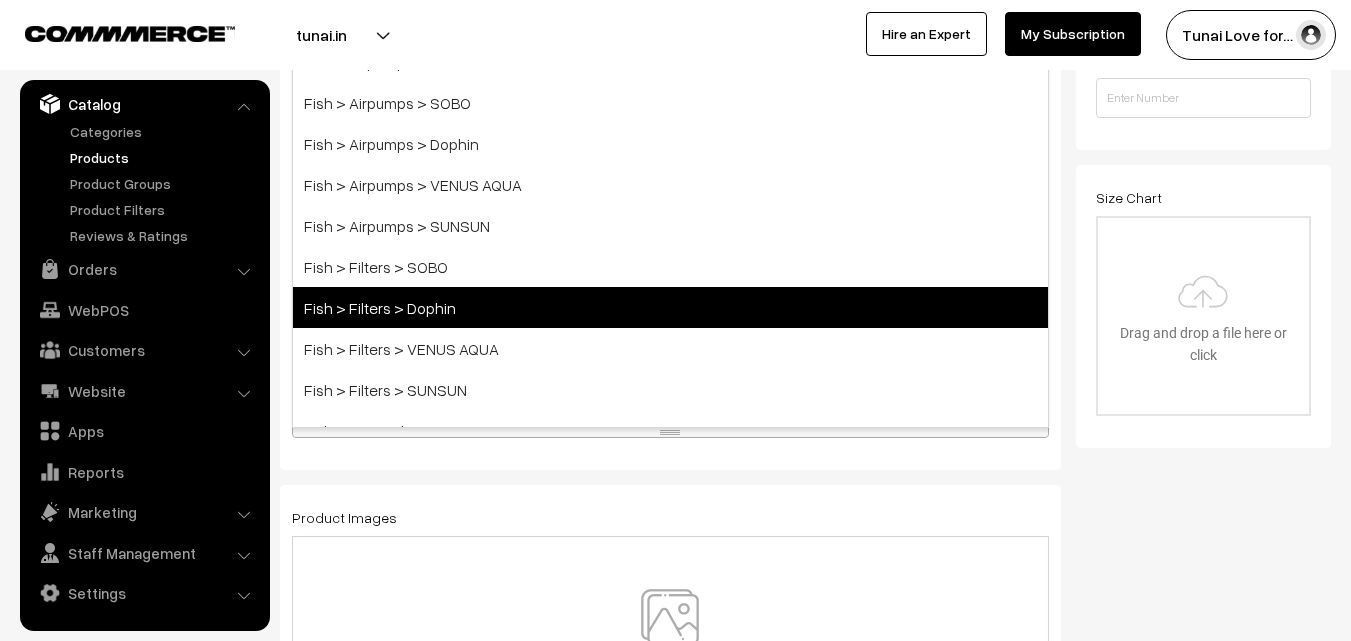click on "Fish > Filters > Dophin" at bounding box center (670, 307) 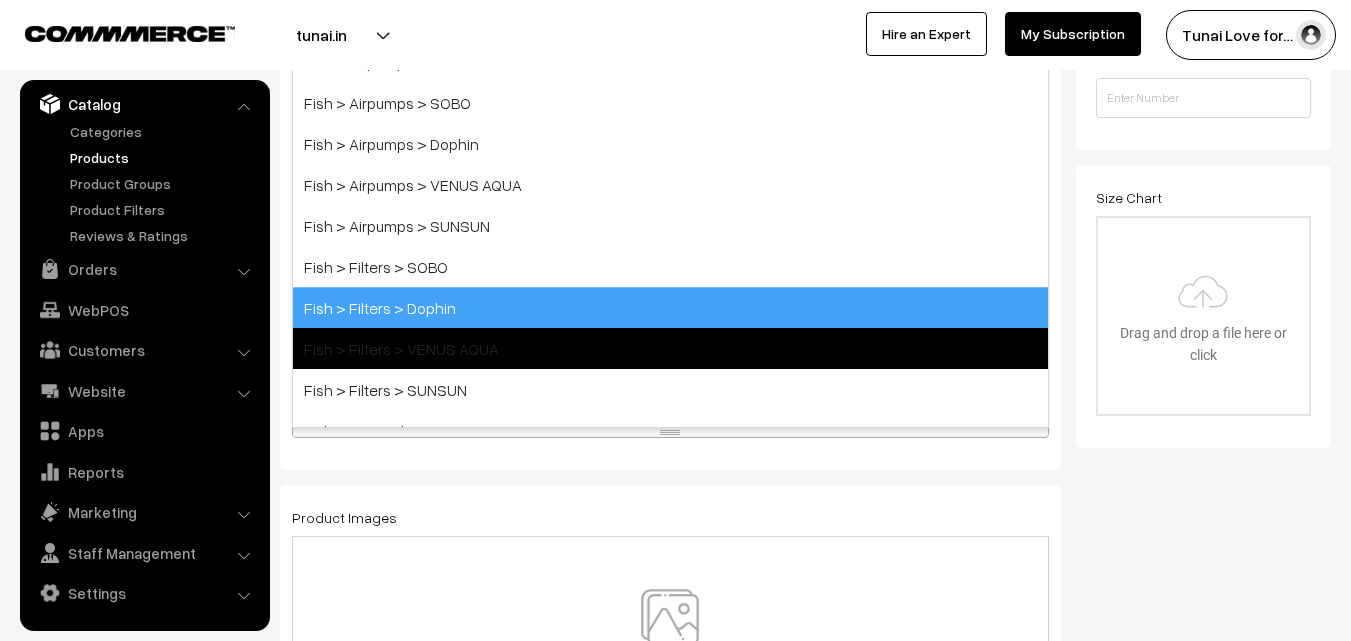 scroll, scrollTop: 615, scrollLeft: 0, axis: vertical 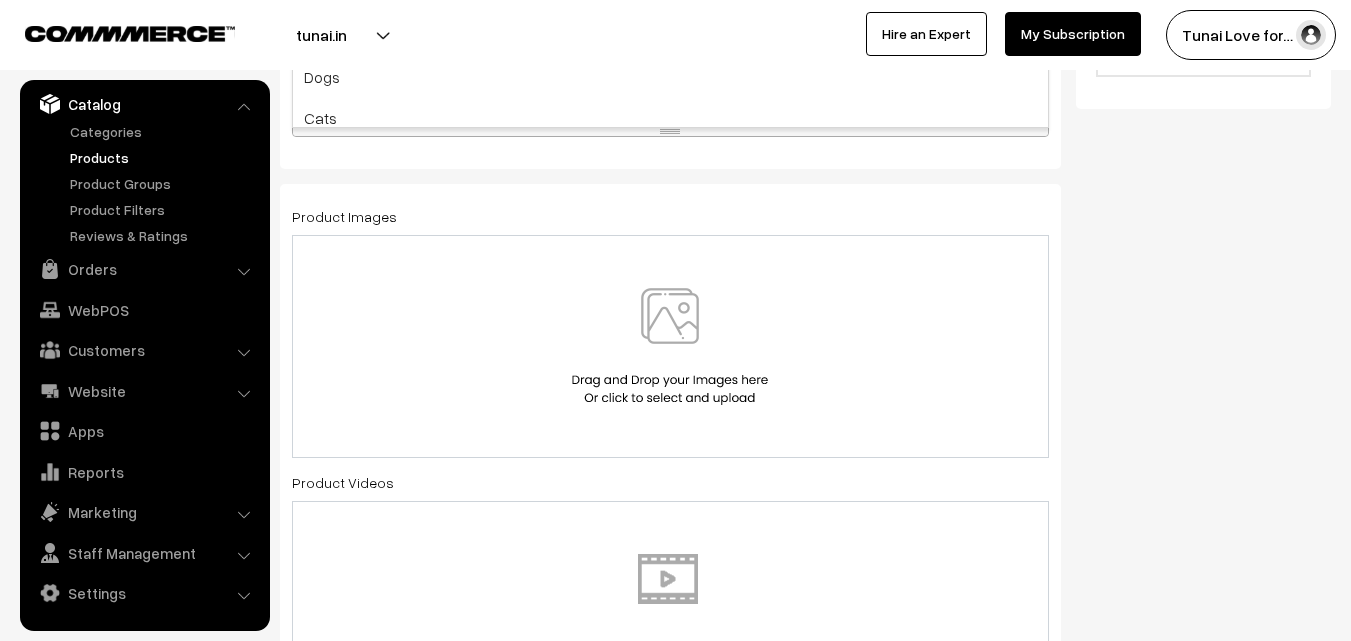 click at bounding box center (670, 346) 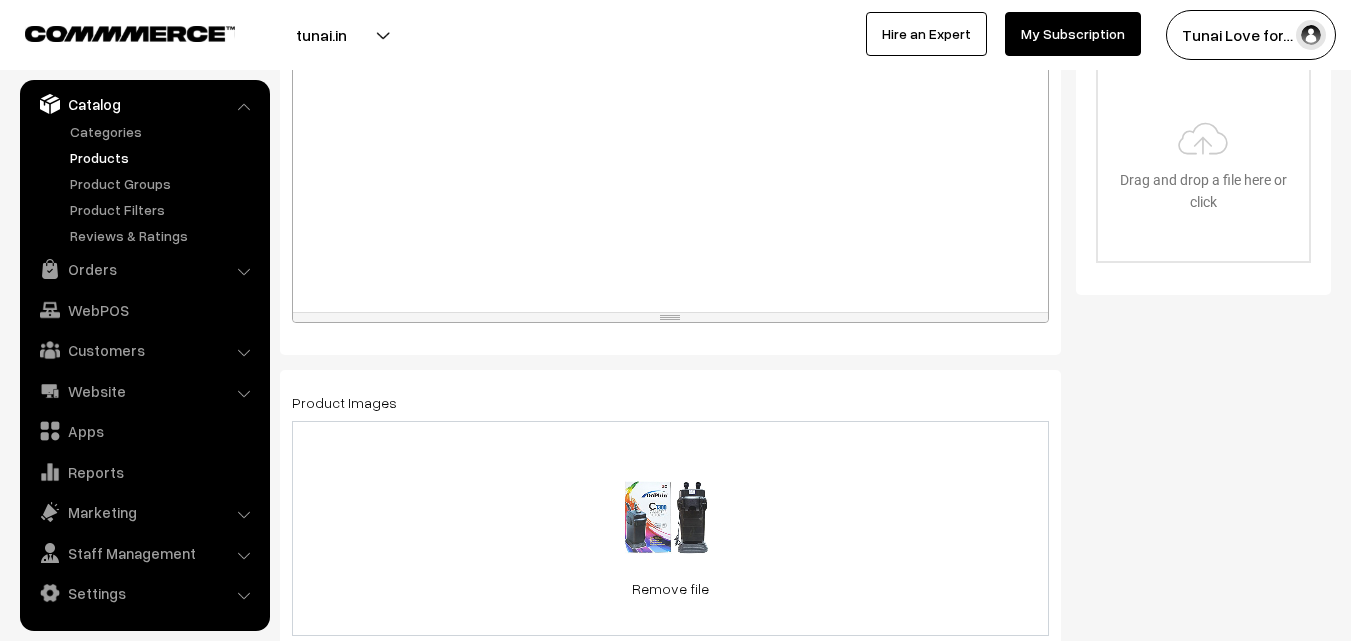 scroll, scrollTop: 515, scrollLeft: 0, axis: vertical 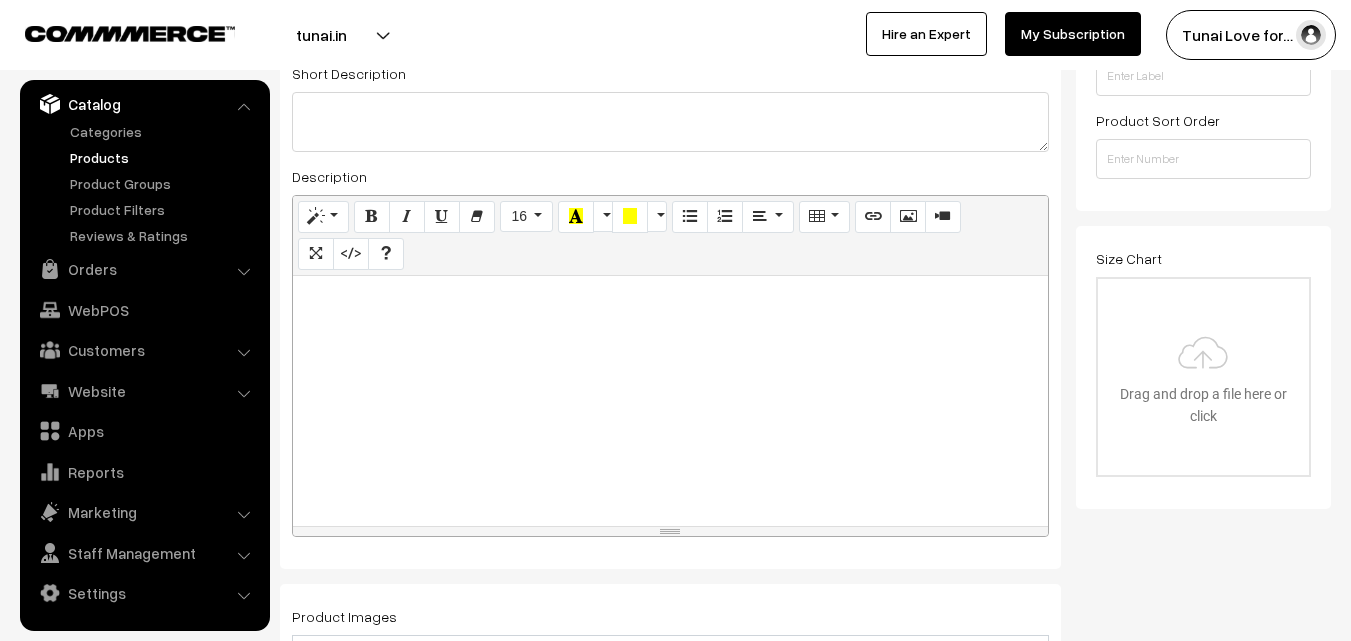 click at bounding box center (670, 401) 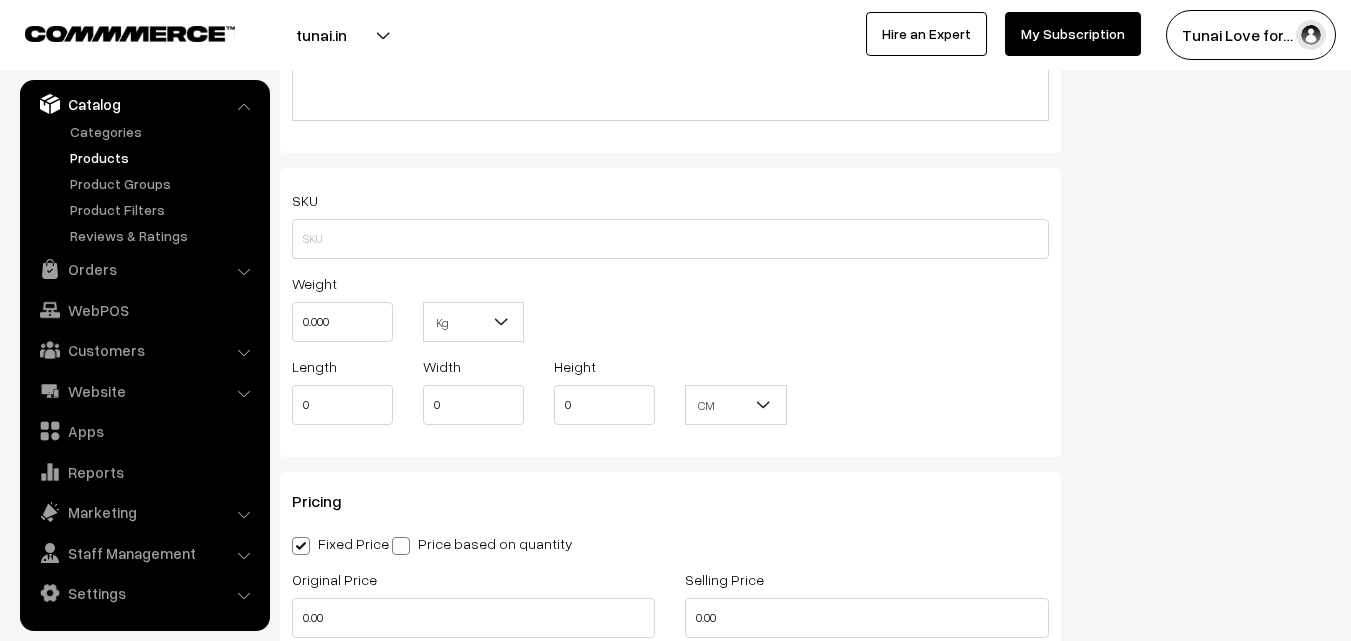 scroll, scrollTop: 1615, scrollLeft: 0, axis: vertical 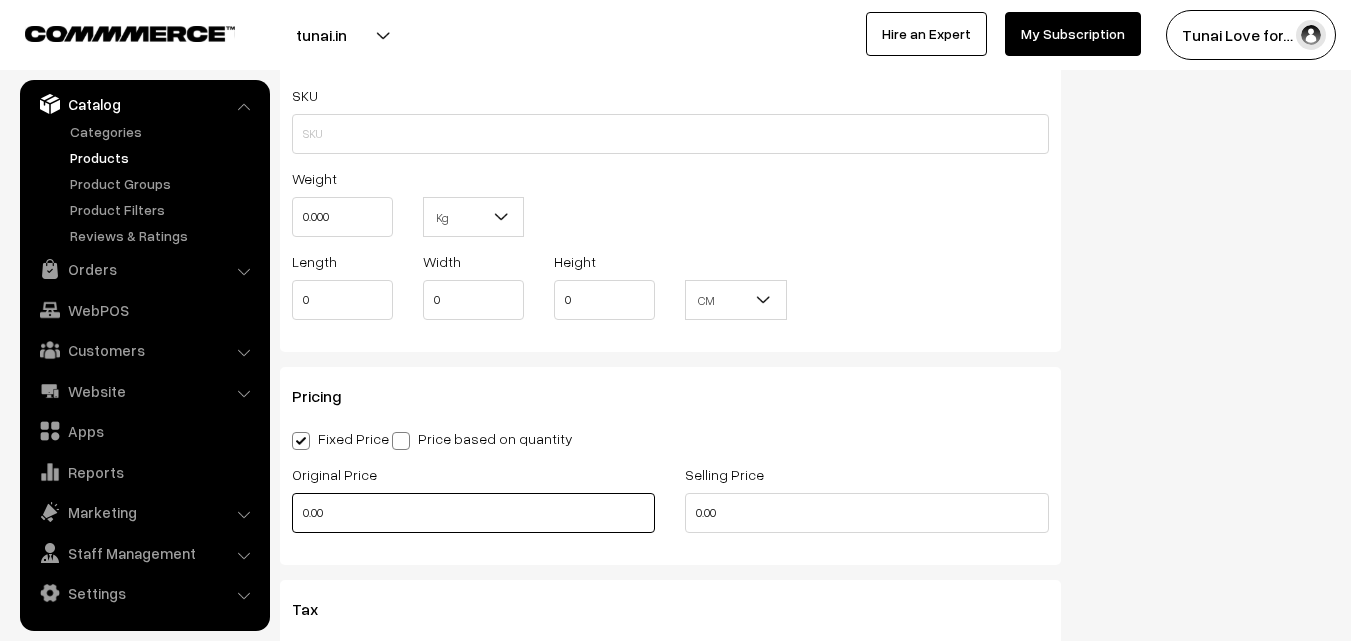 drag, startPoint x: 343, startPoint y: 514, endPoint x: 299, endPoint y: 514, distance: 44 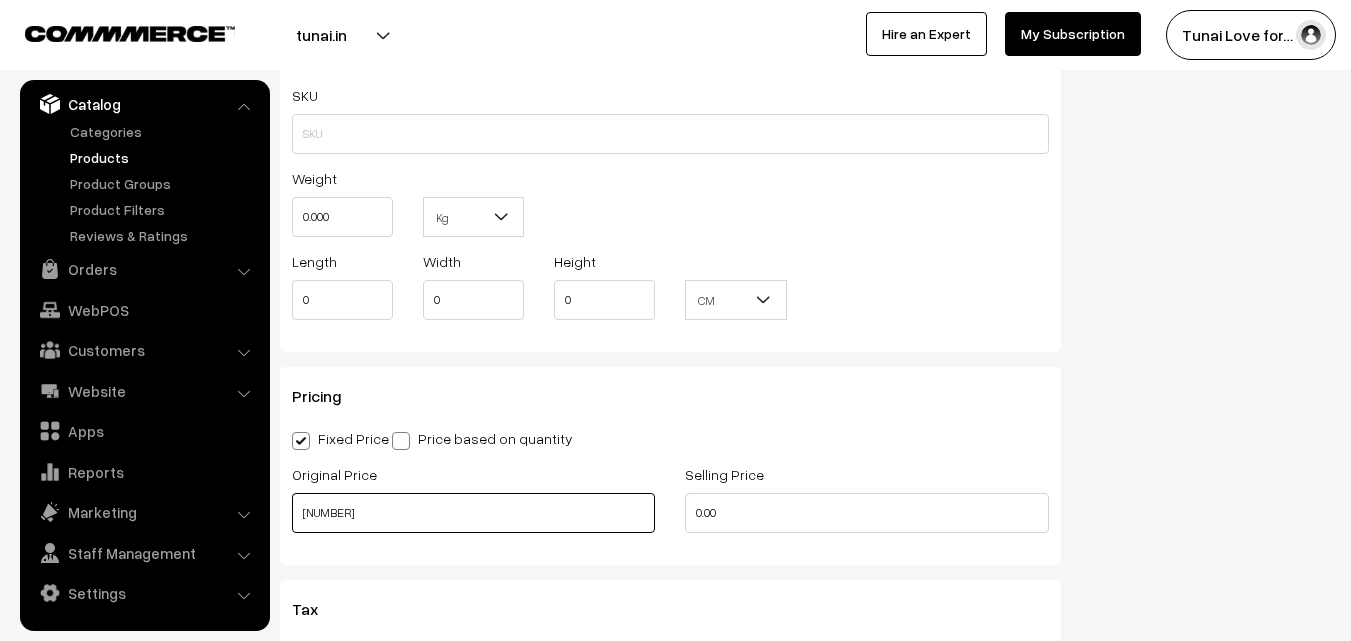 type on "15675" 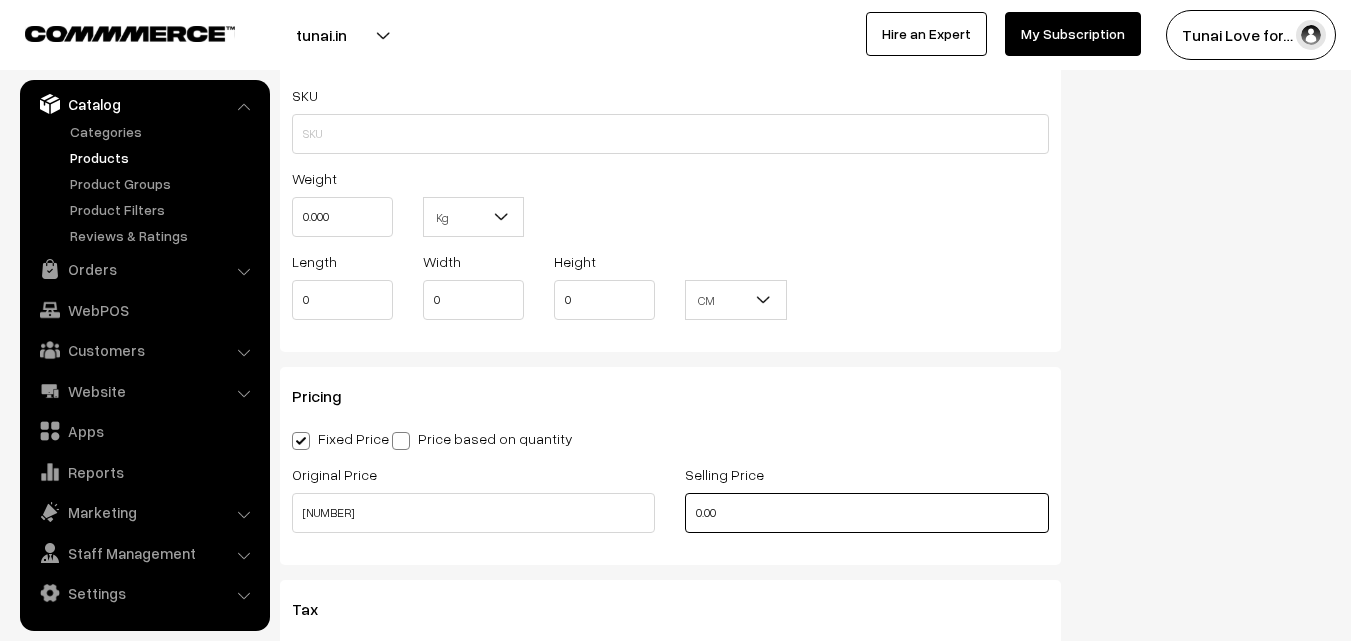 click on "0.00" at bounding box center [866, 513] 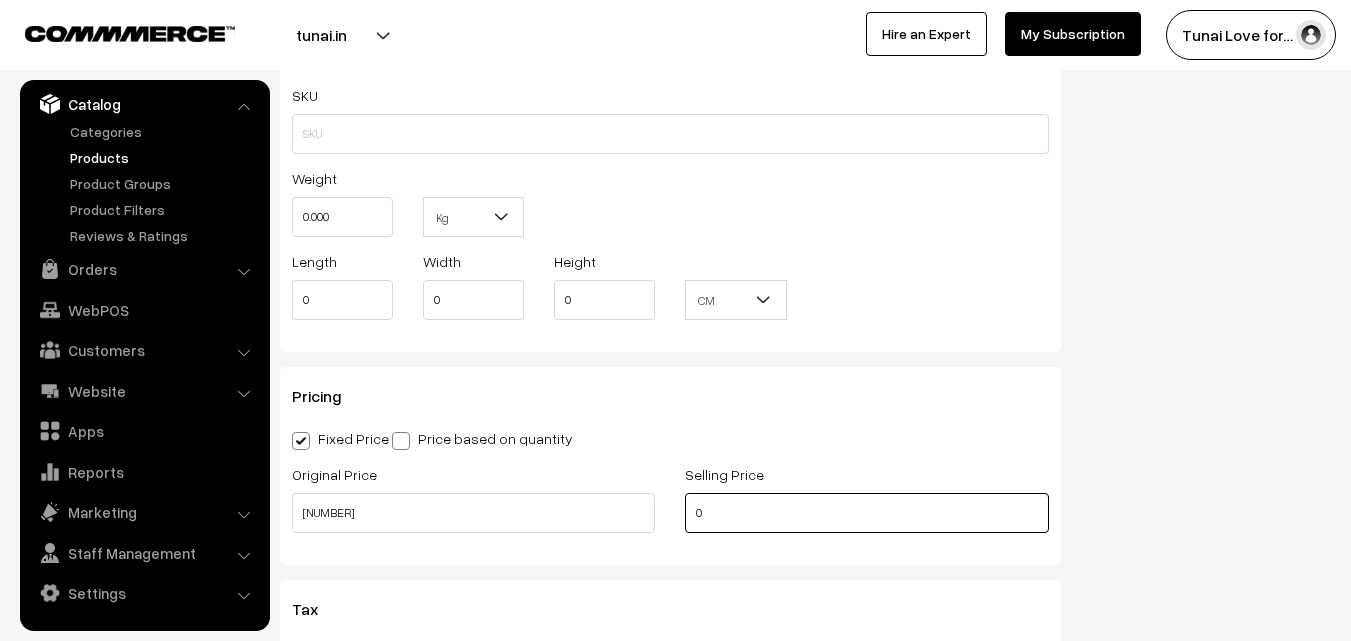 drag, startPoint x: 718, startPoint y: 510, endPoint x: 676, endPoint y: 511, distance: 42.0119 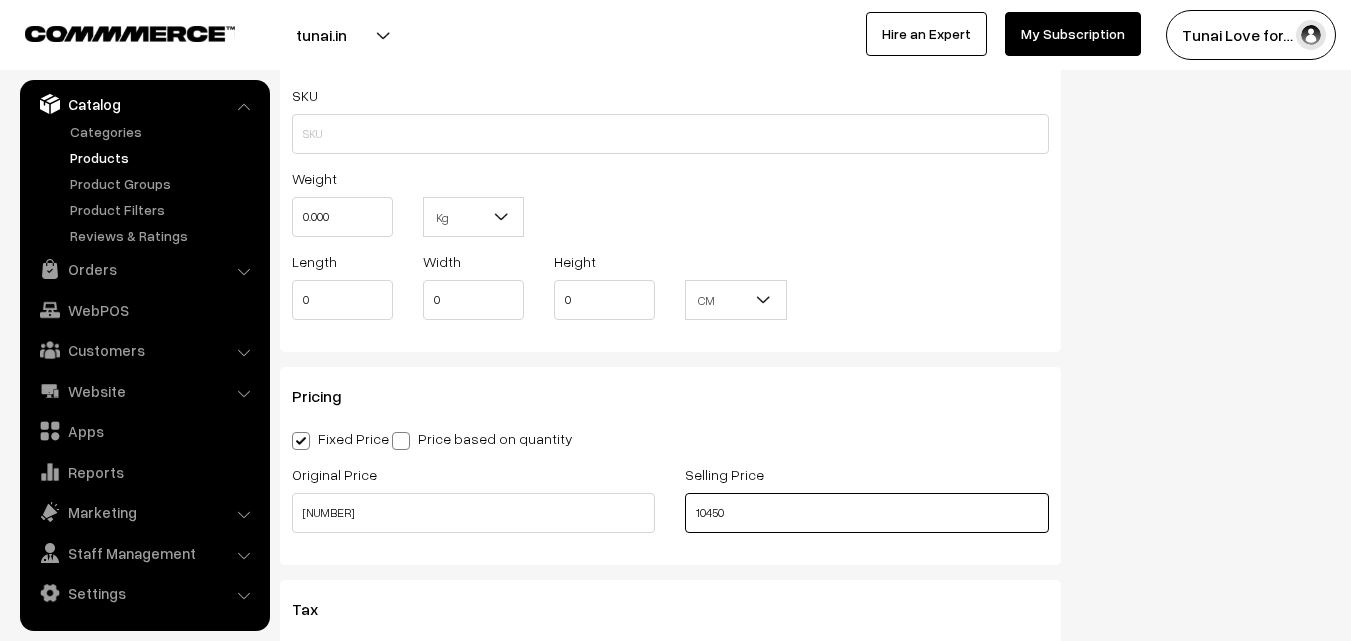 type on "10450" 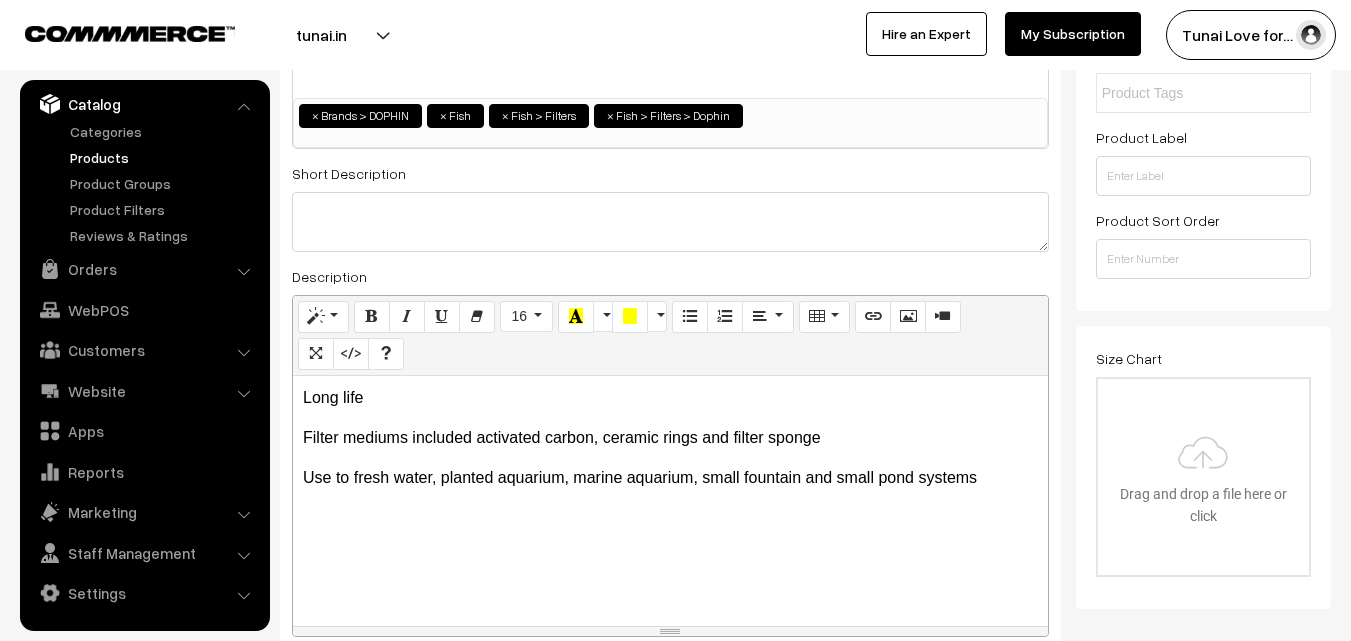scroll, scrollTop: 0, scrollLeft: 0, axis: both 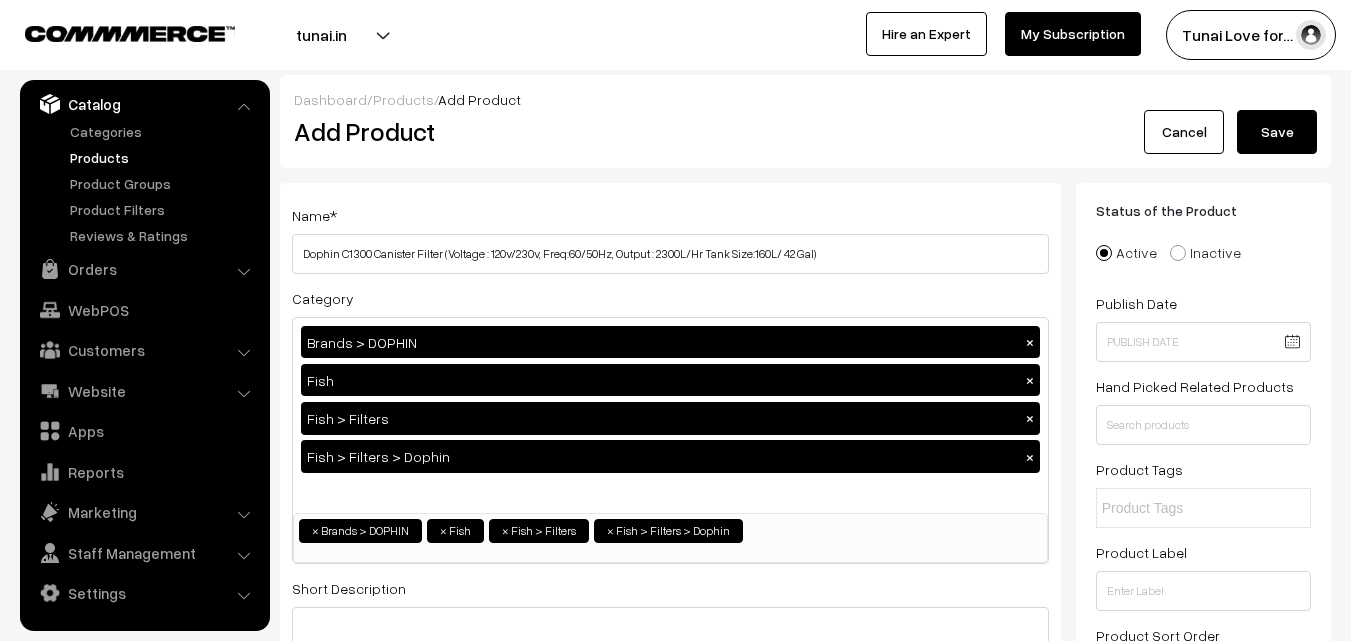 drag, startPoint x: 1272, startPoint y: 143, endPoint x: 1197, endPoint y: 151, distance: 75.42546 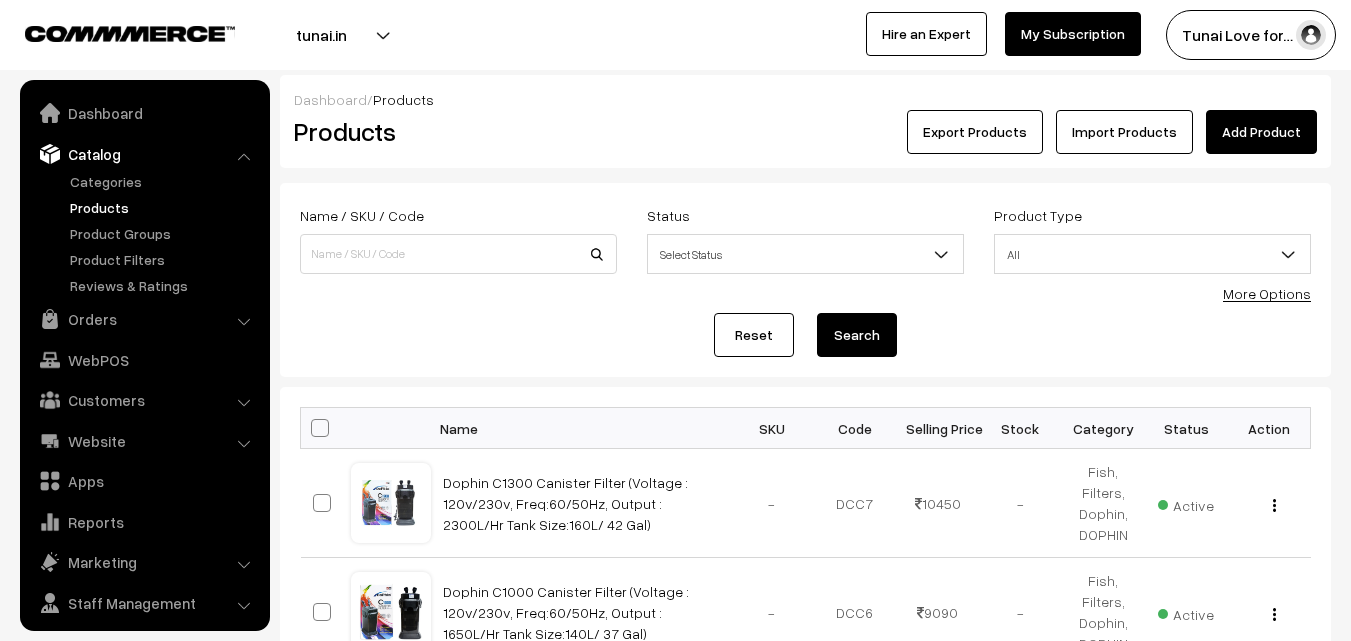 scroll, scrollTop: 0, scrollLeft: 0, axis: both 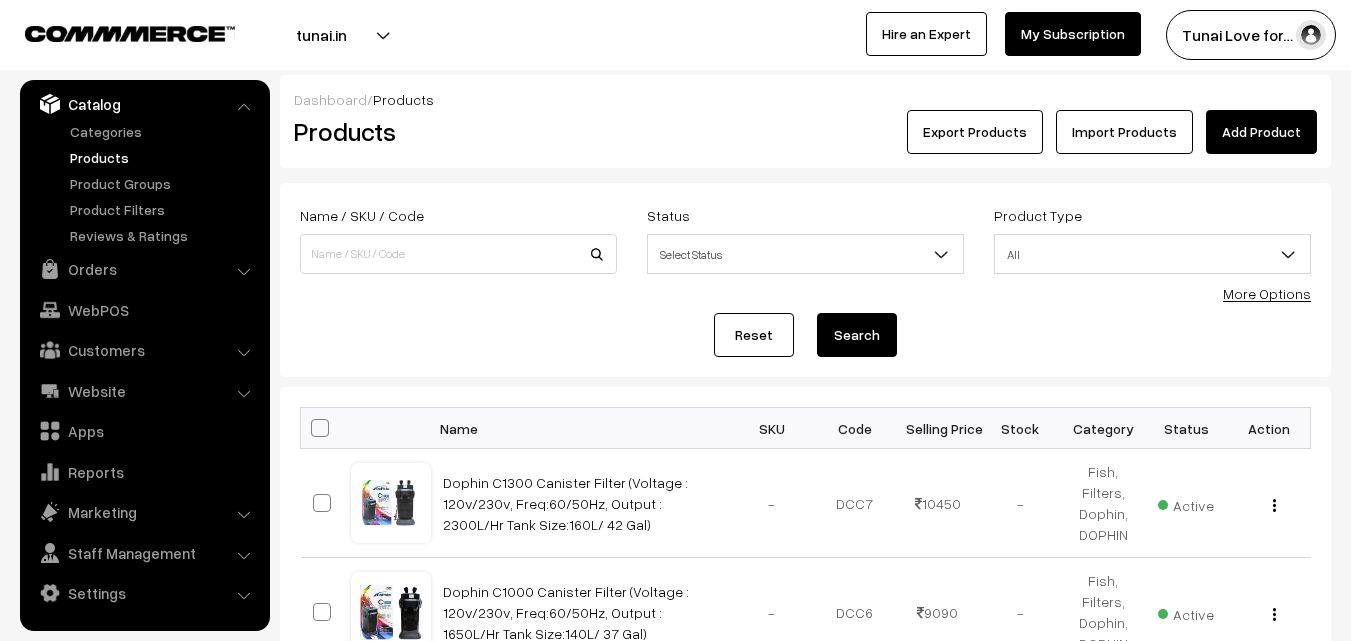 click on "Add Product" at bounding box center (1261, 132) 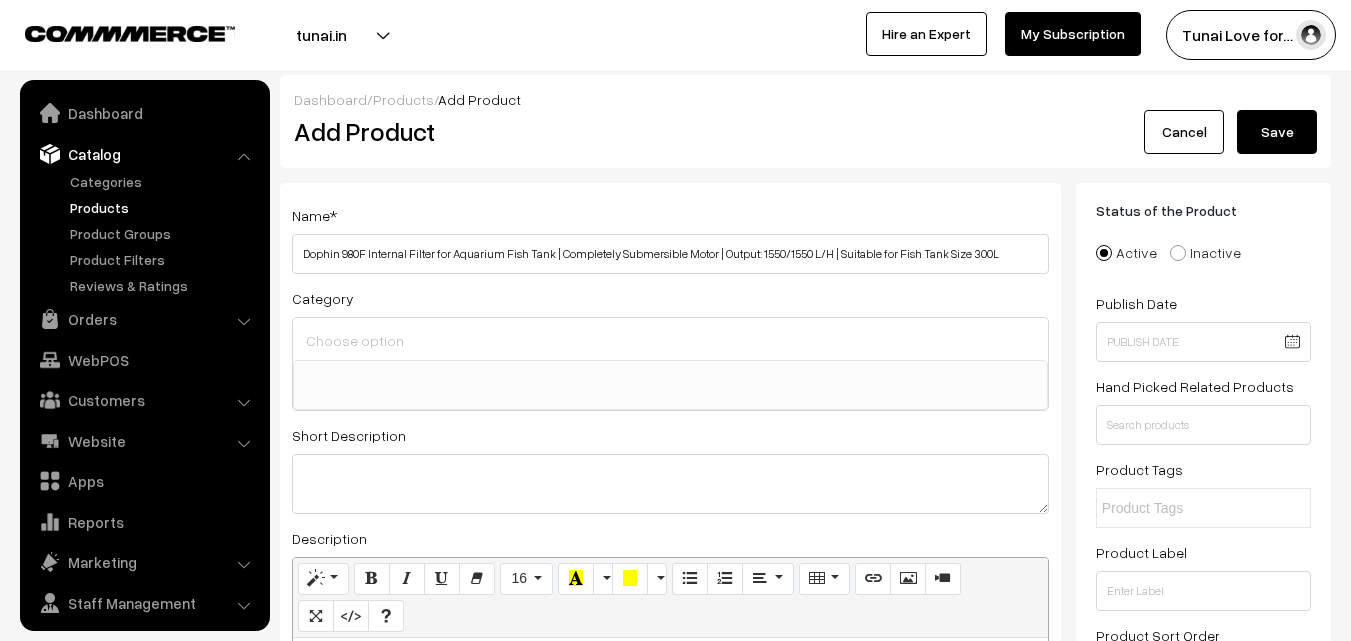 select 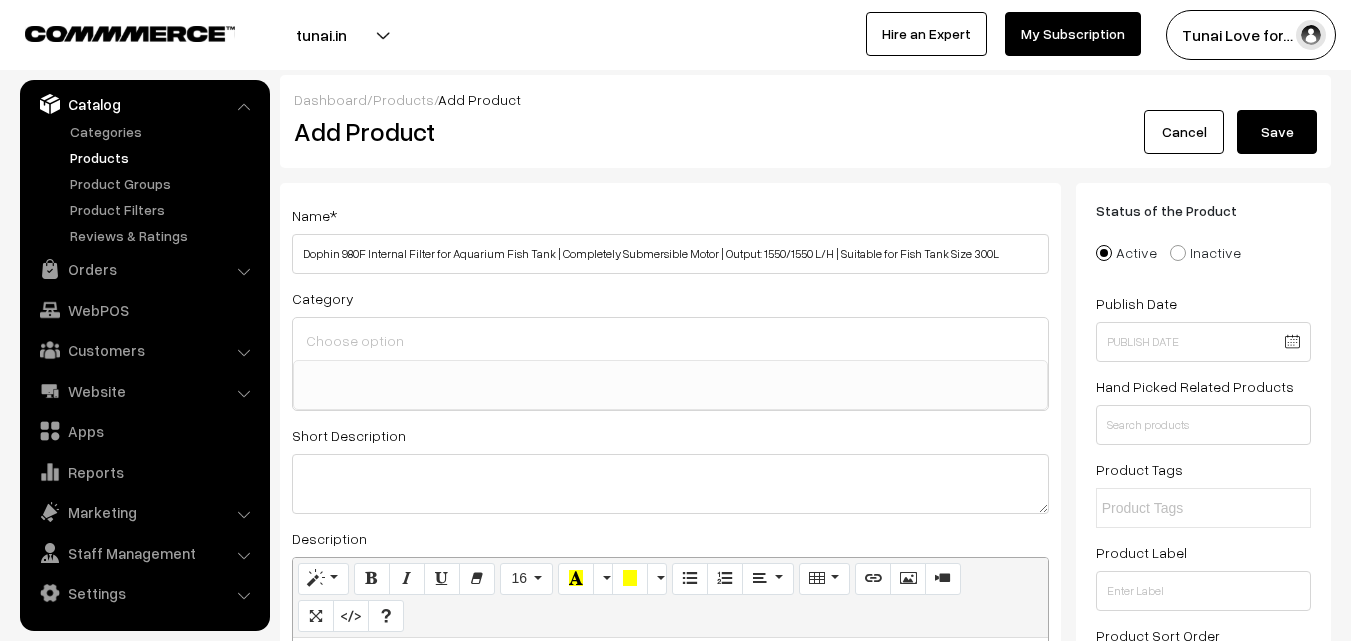 type on "Dophin 980F Internal Filter for Aquarium Fish Tank | Completely Submersible Motor | Output: 1550/1550 L/H | Suitable for Fish Tank Size 300L" 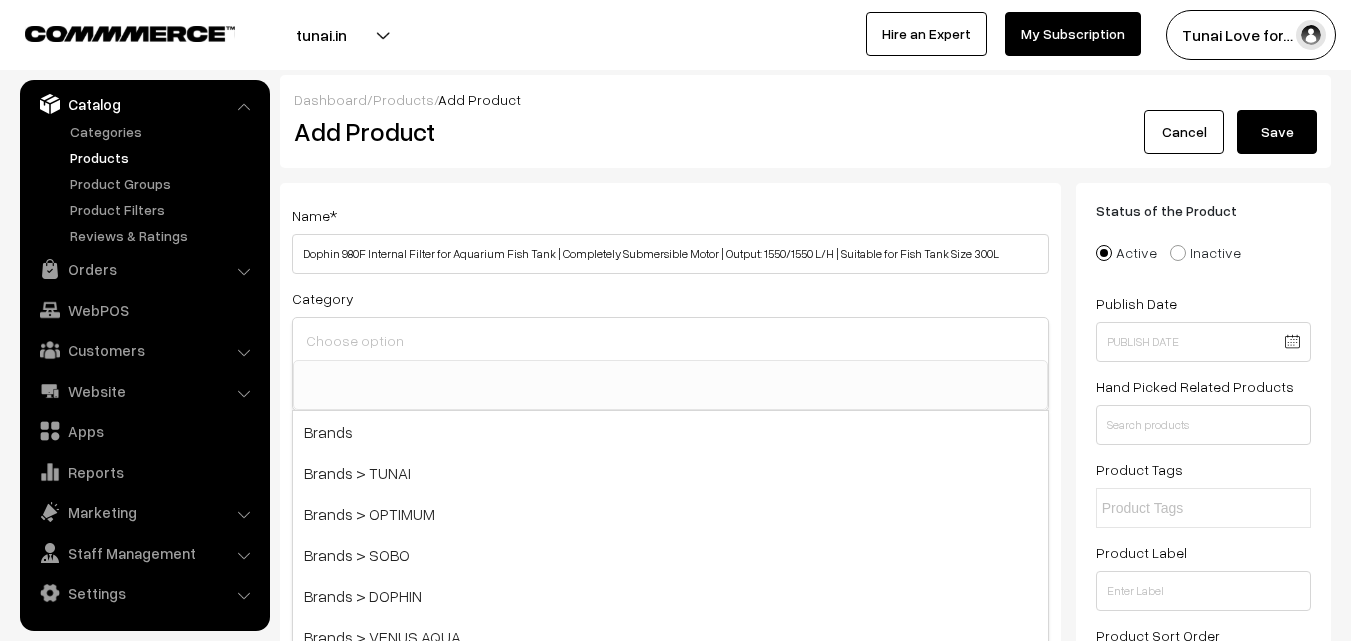 click at bounding box center [670, 340] 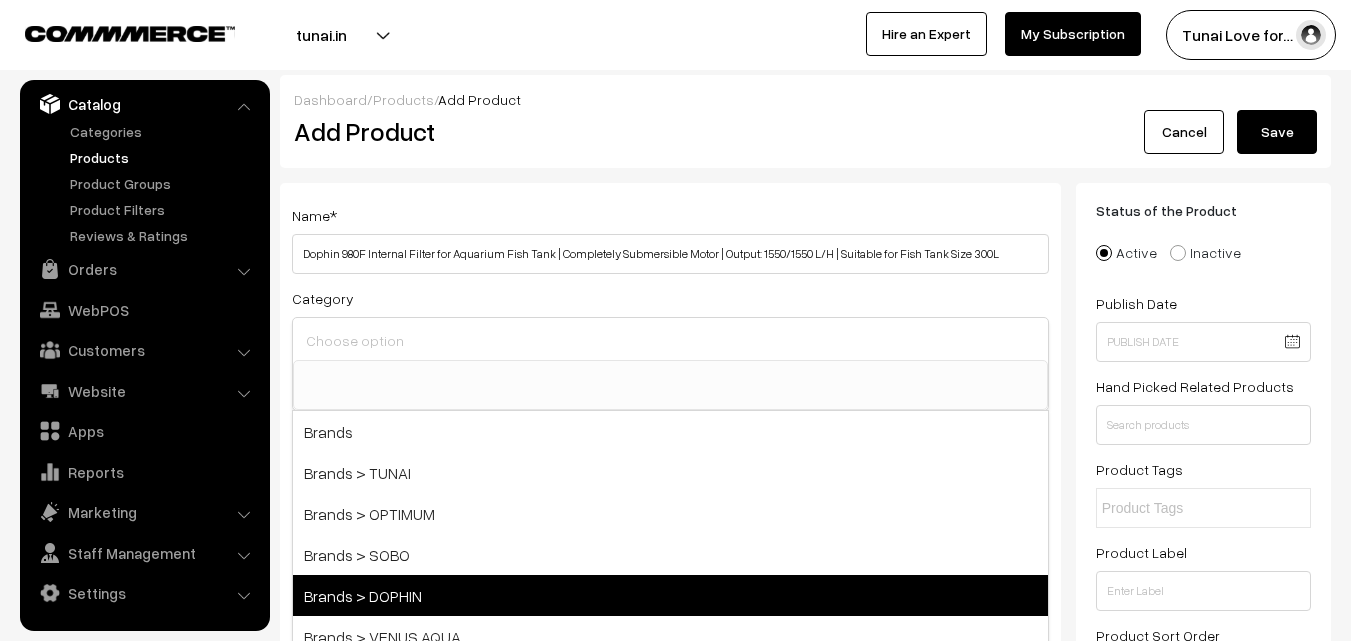 click on "Brands > DOPHIN" at bounding box center [670, 595] 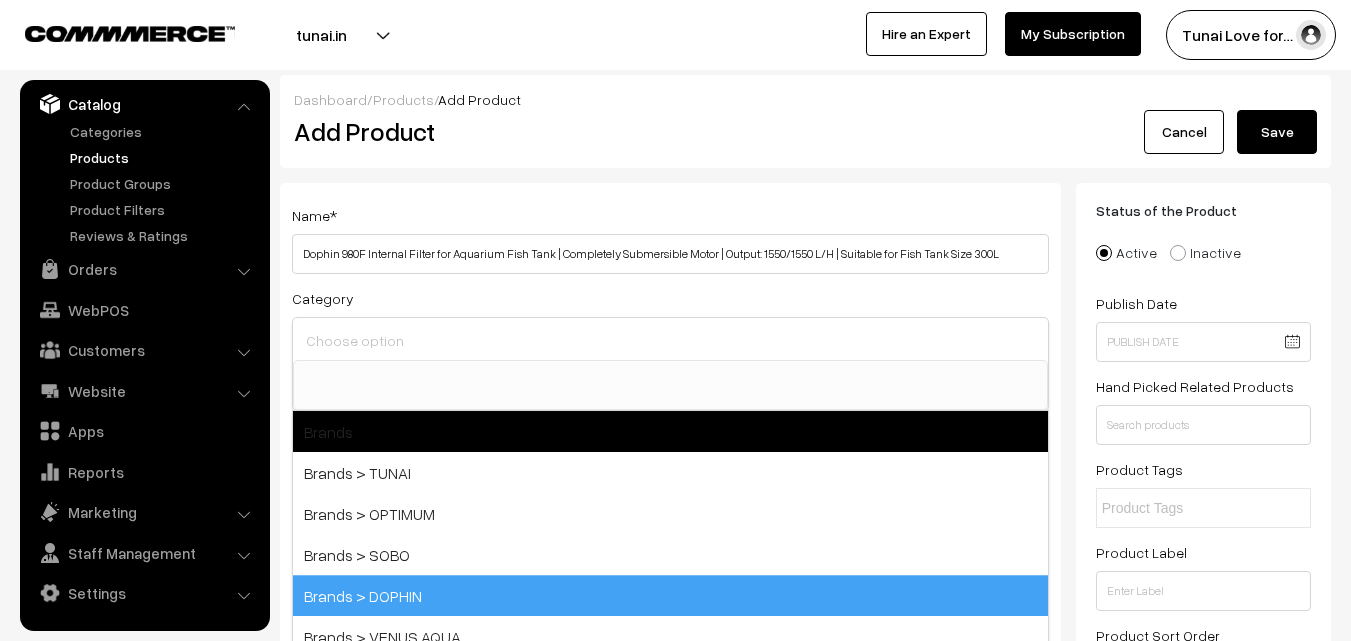 scroll, scrollTop: 17, scrollLeft: 0, axis: vertical 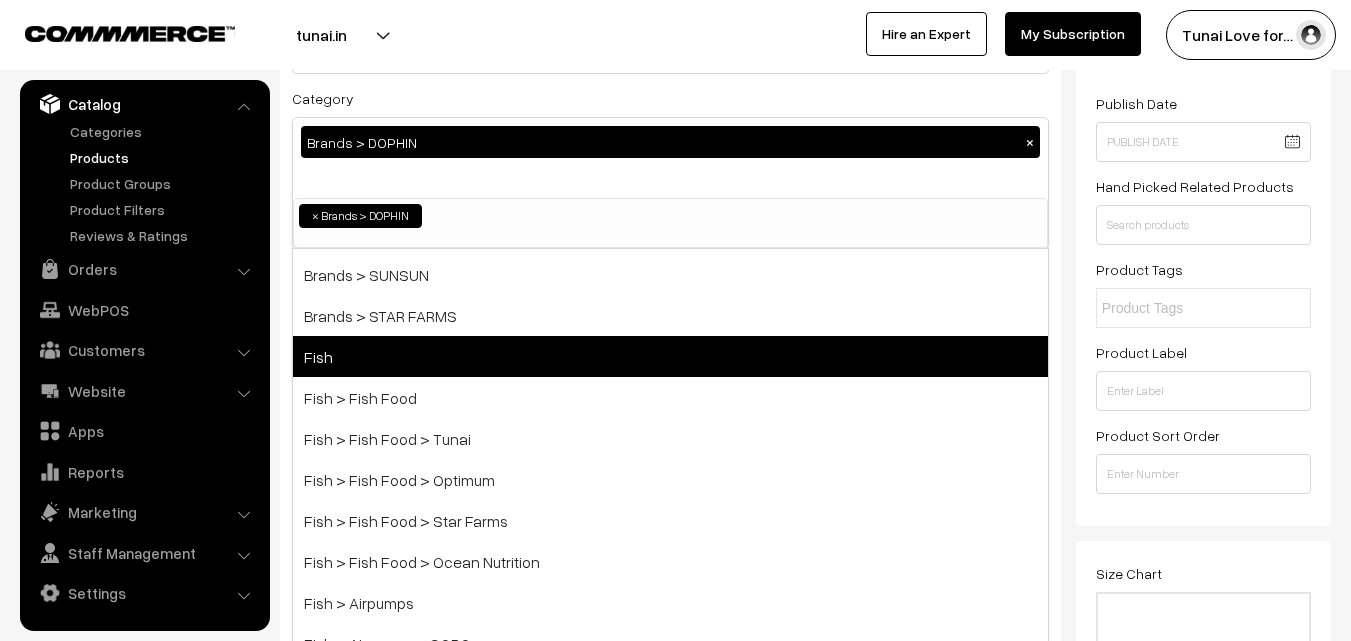 click on "Fish" at bounding box center (670, 356) 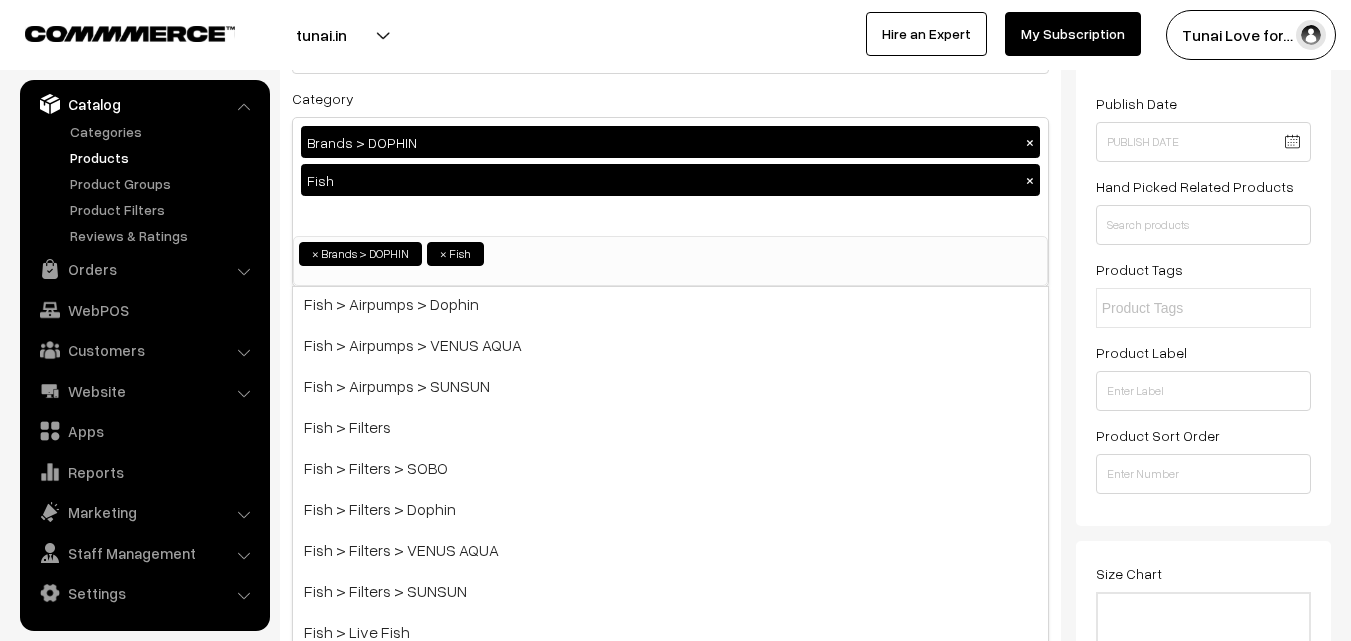 scroll, scrollTop: 600, scrollLeft: 0, axis: vertical 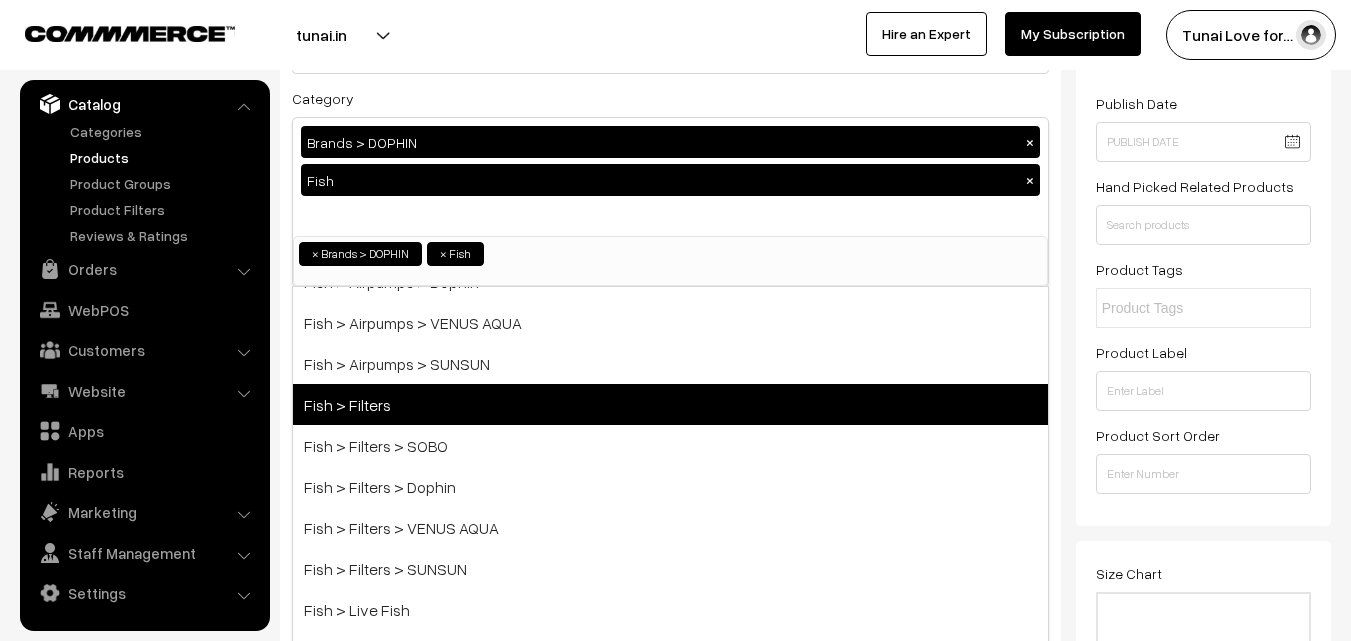 click on "Fish > Filters" at bounding box center (670, 404) 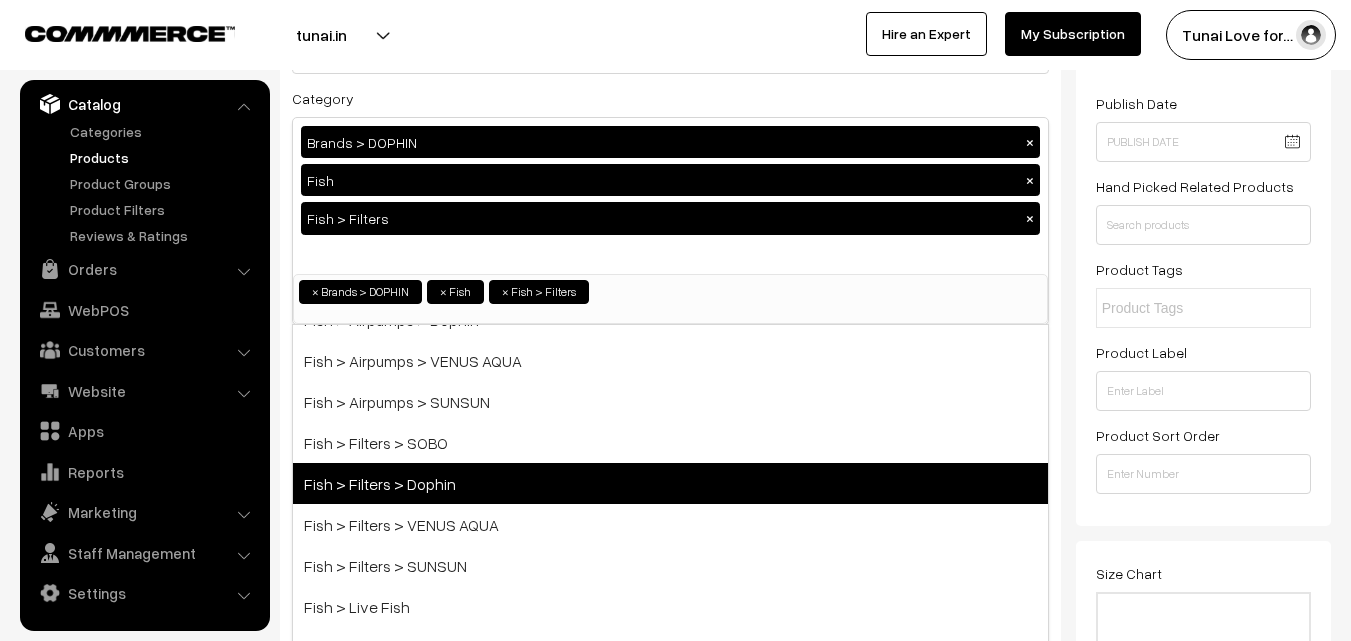 click on "Fish > Filters > Dophin" at bounding box center (670, 483) 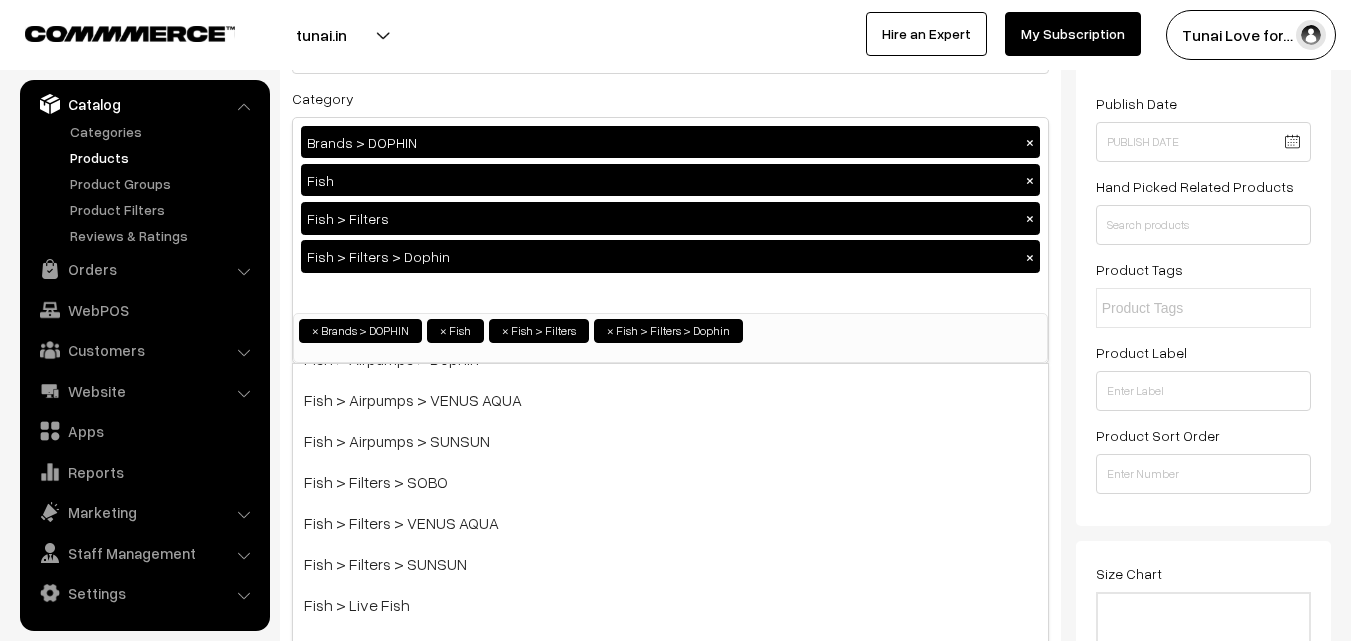 click on "Name  *
Dophin 980F Internal Filter for Aquarium Fish Tank | Completely Submersible Motor | Output: 1550/1550 L/H | Suitable for Fish Tank Size 300L
Category
Brands > DOPHIN × Fish × Fish > Filters × Fish > Filters > Dophin ×
Brands
Brands > TUNAI
Brands > OPTIMUM
Brands > SOBO
Brands > DOPHIN
Brands > VENUS AQUA
Fish" at bounding box center [670, 1380] 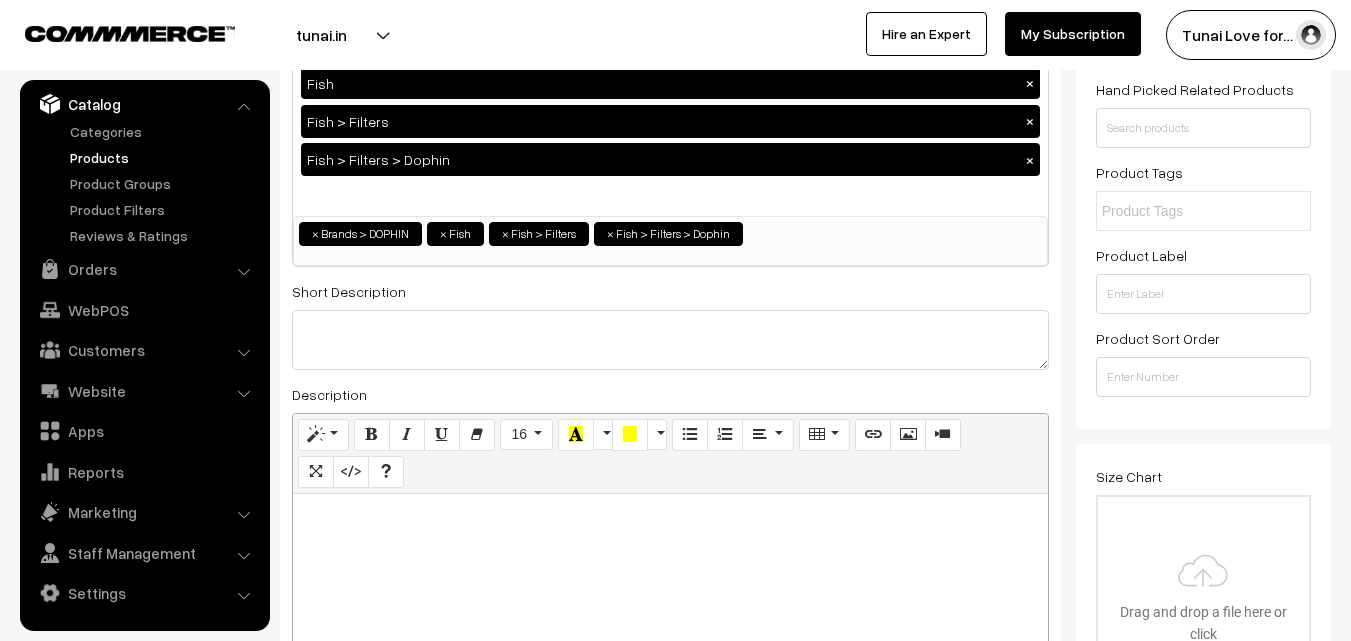 scroll, scrollTop: 600, scrollLeft: 0, axis: vertical 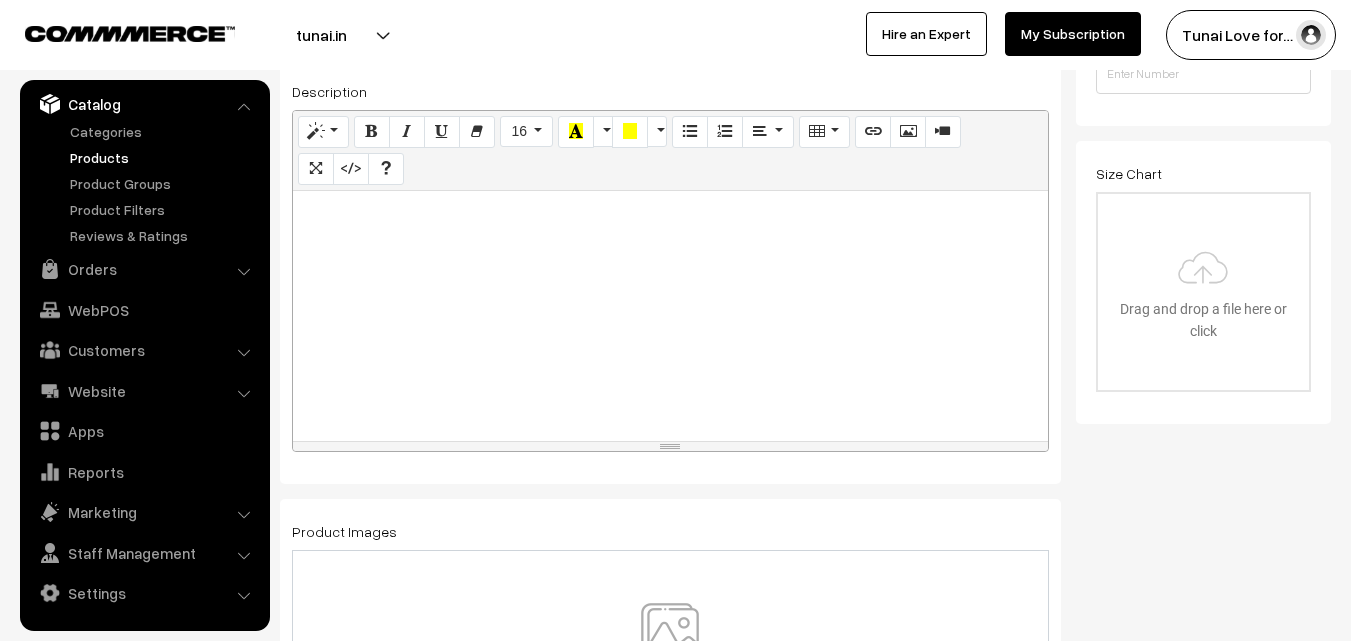 click at bounding box center [670, 316] 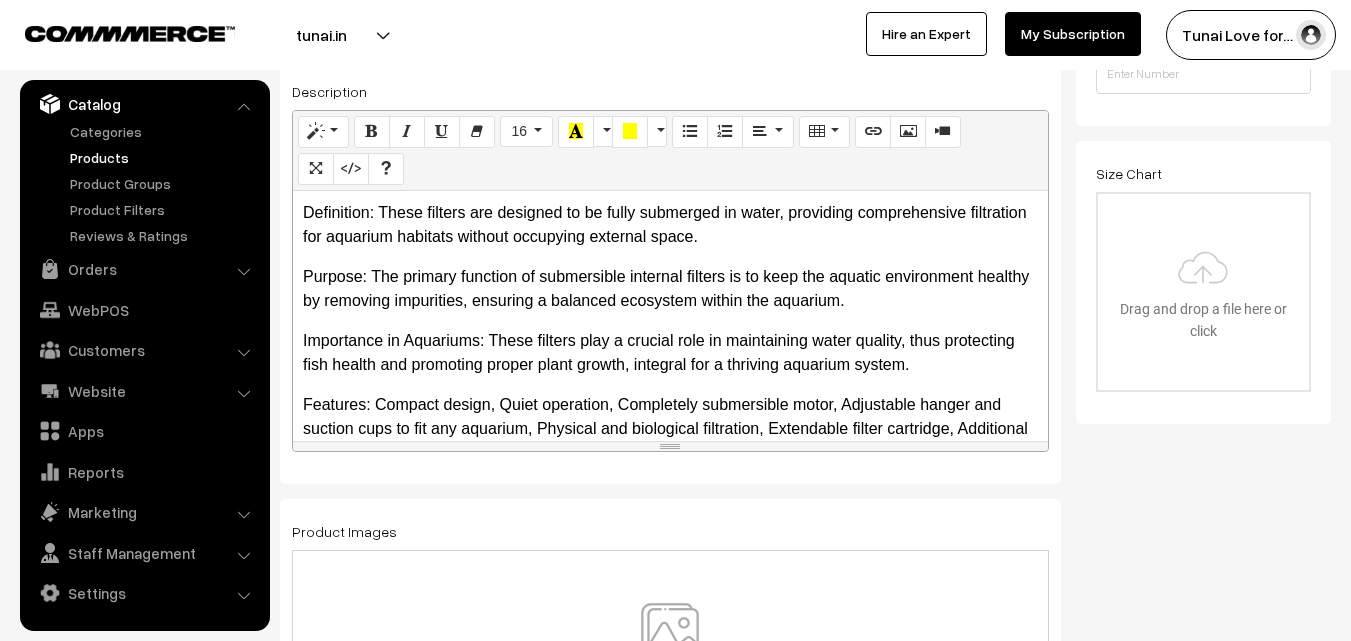 scroll, scrollTop: 74, scrollLeft: 0, axis: vertical 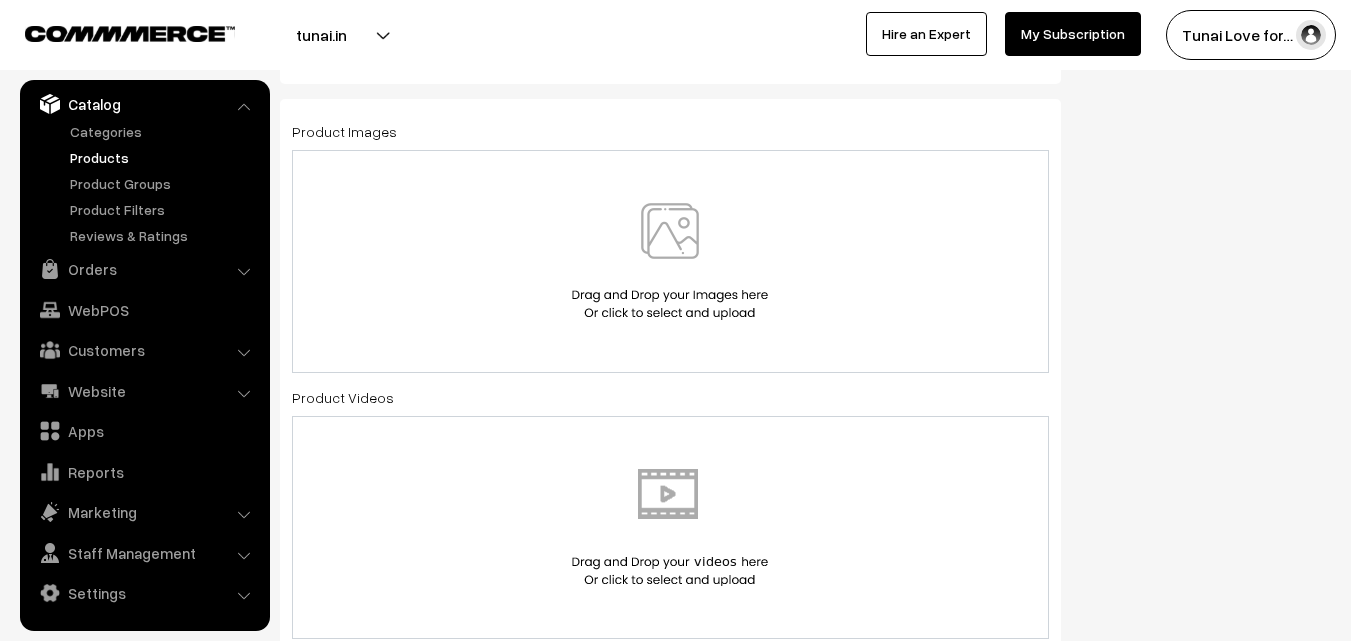 click at bounding box center (670, 261) 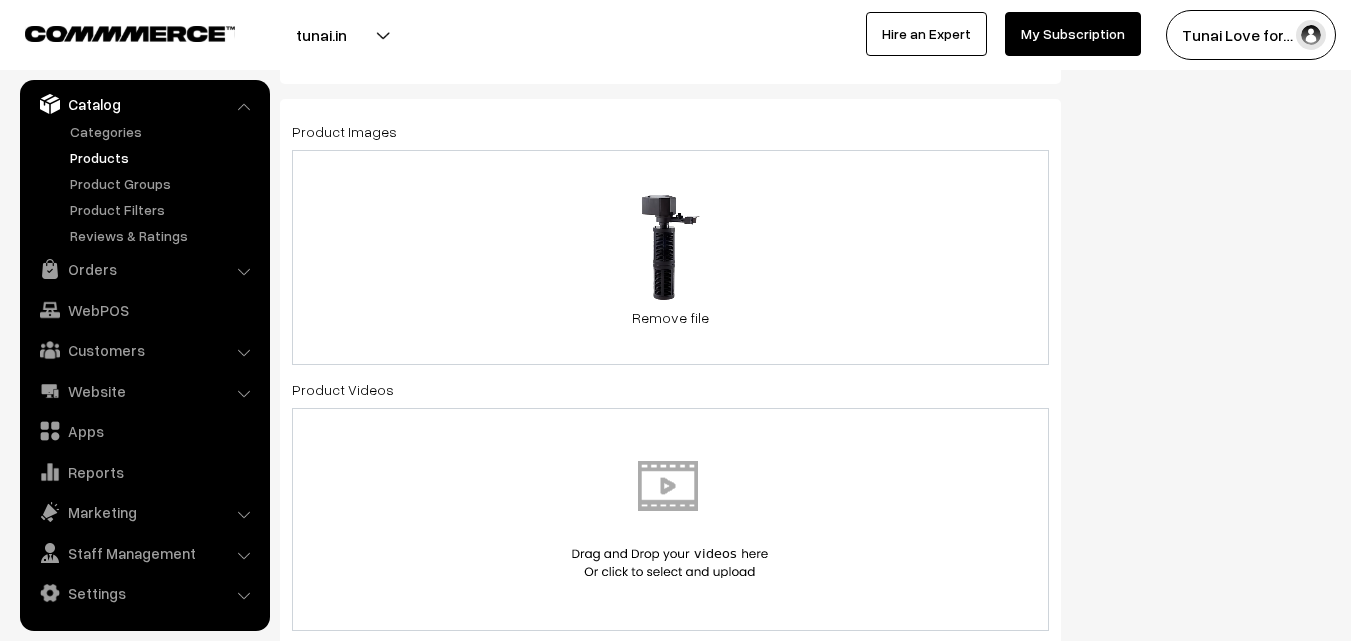 click on "45.3  KB      61vzdE6EbUL._SL1500_.jpg                         Check                                                      Error                                                           Remove file" at bounding box center [670, 257] 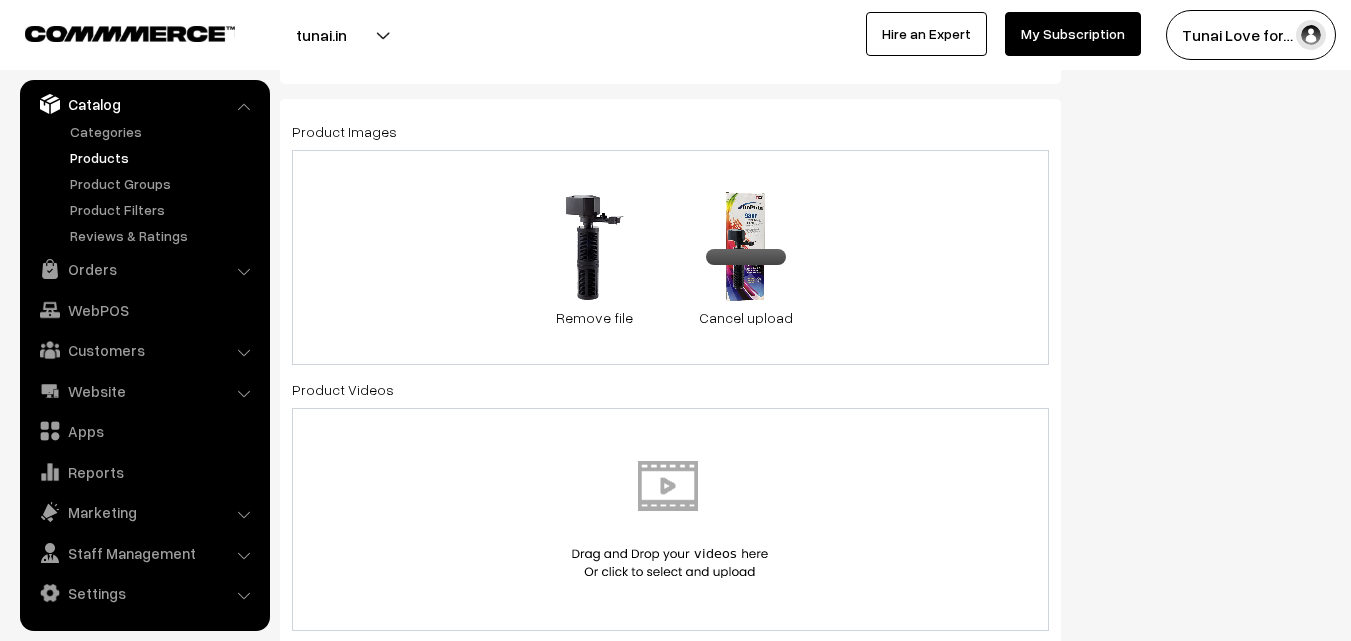click on "45.3  KB      61vzdE6EbUL._SL1500_.jpg                         Check                                                      Error                                                           Remove file            94.7  KB      612qfSD-4BL._SL1500_.jpg                         Check                                                      Error                                                           Cancel upload" at bounding box center (670, 257) 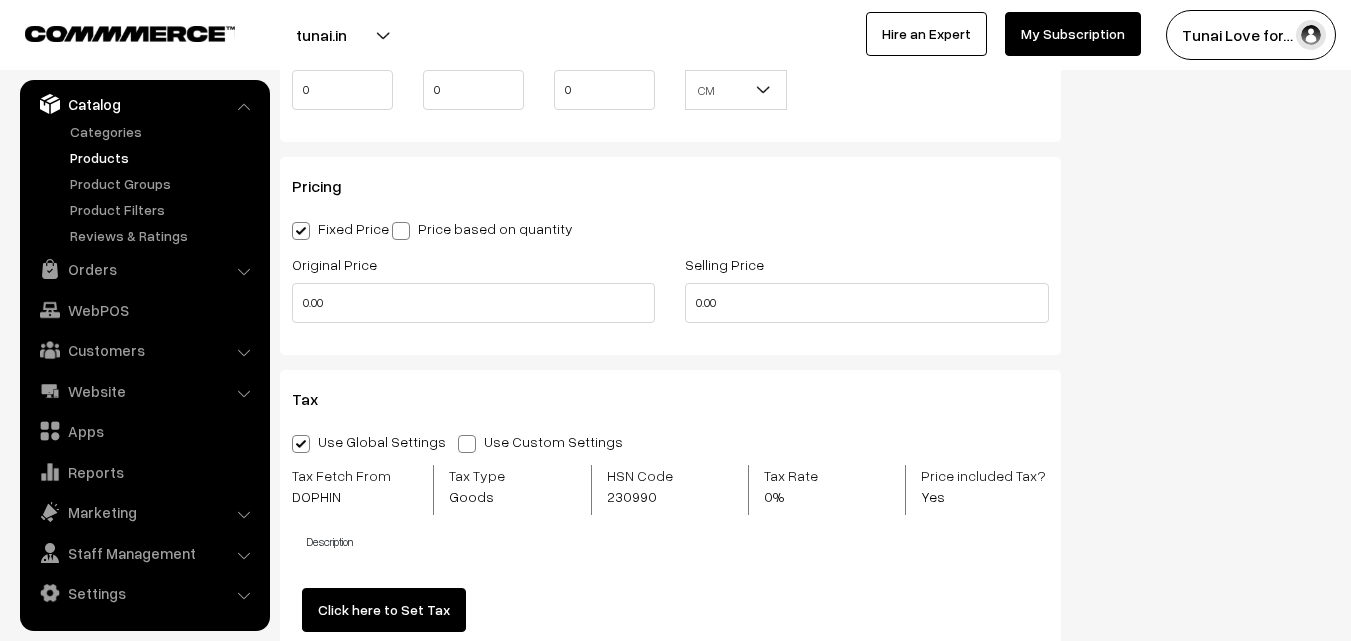 scroll, scrollTop: 2000, scrollLeft: 0, axis: vertical 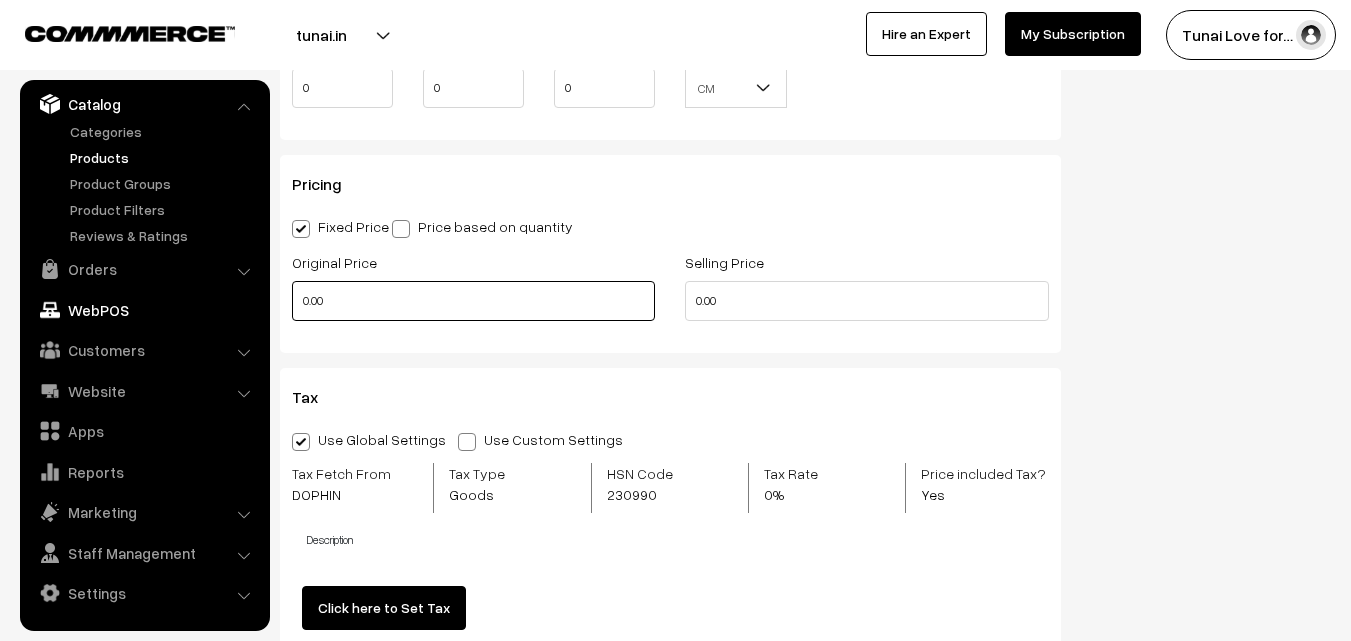 drag, startPoint x: 250, startPoint y: 297, endPoint x: 235, endPoint y: 296, distance: 15.033297 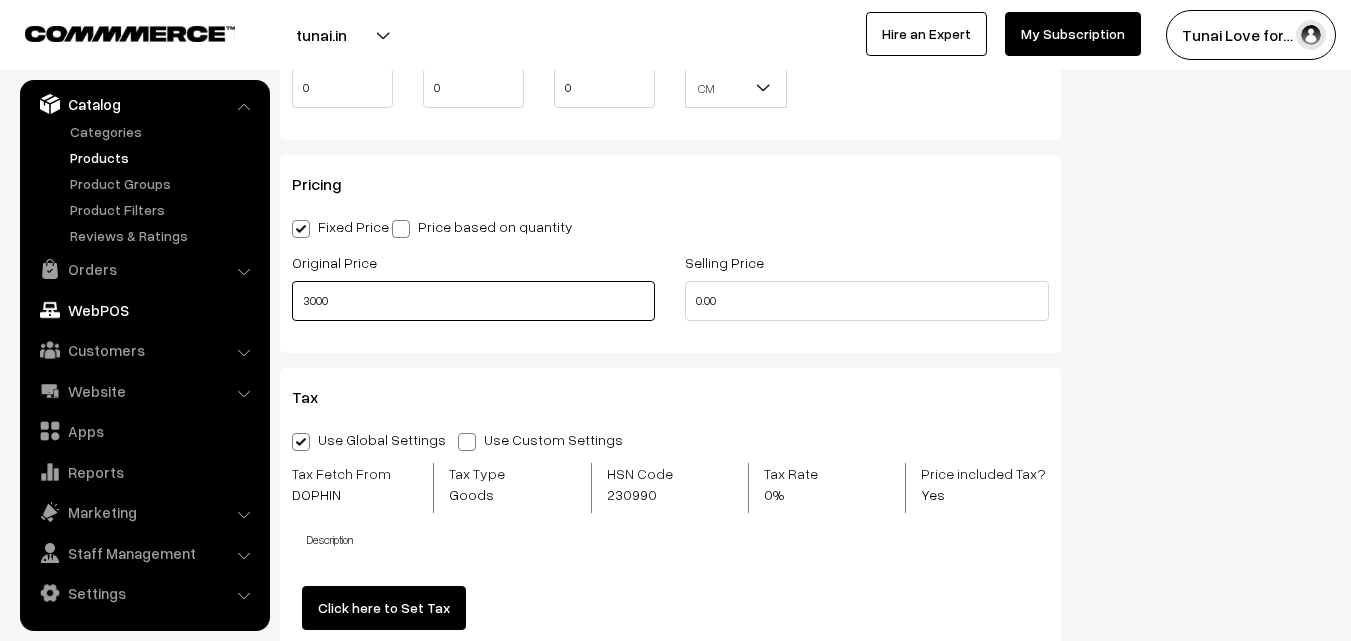 type on "3000" 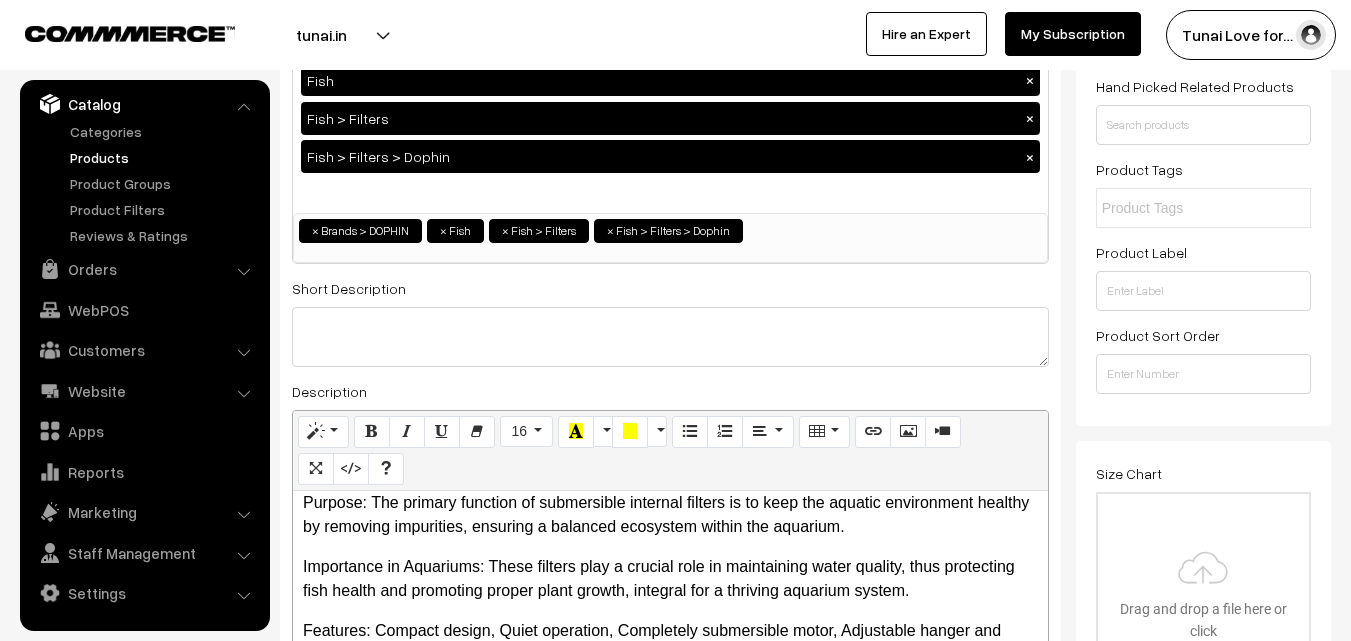 scroll, scrollTop: 0, scrollLeft: 0, axis: both 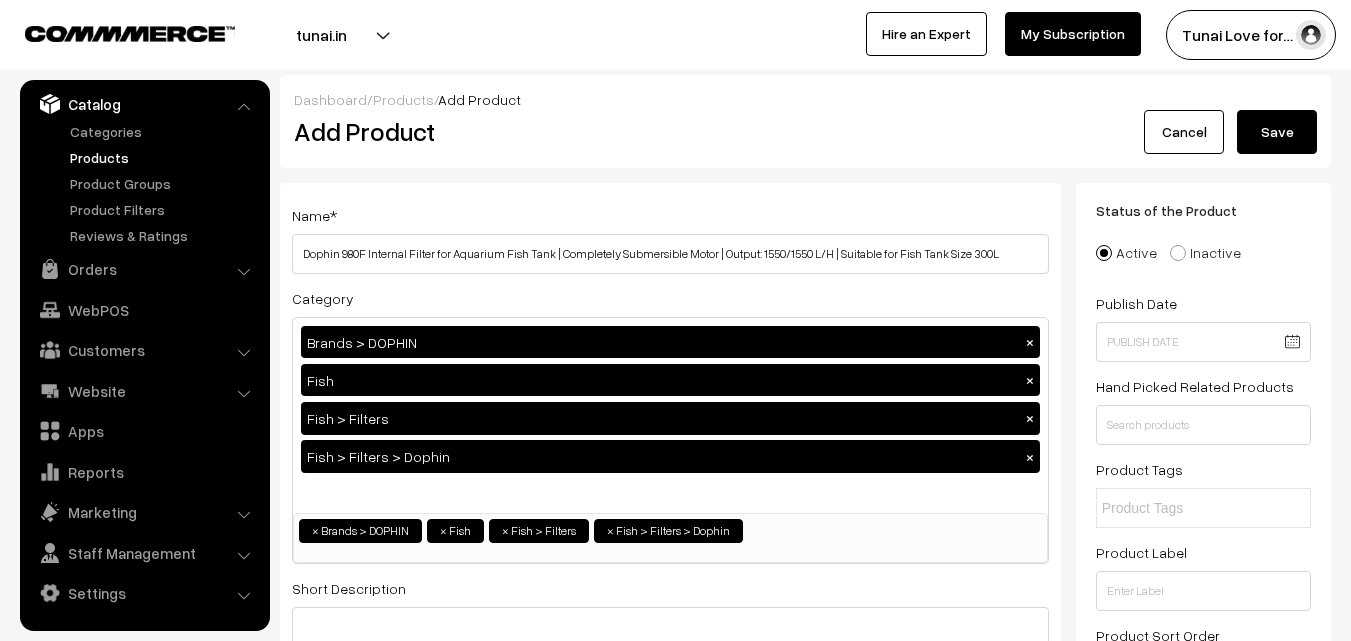 type on "2000" 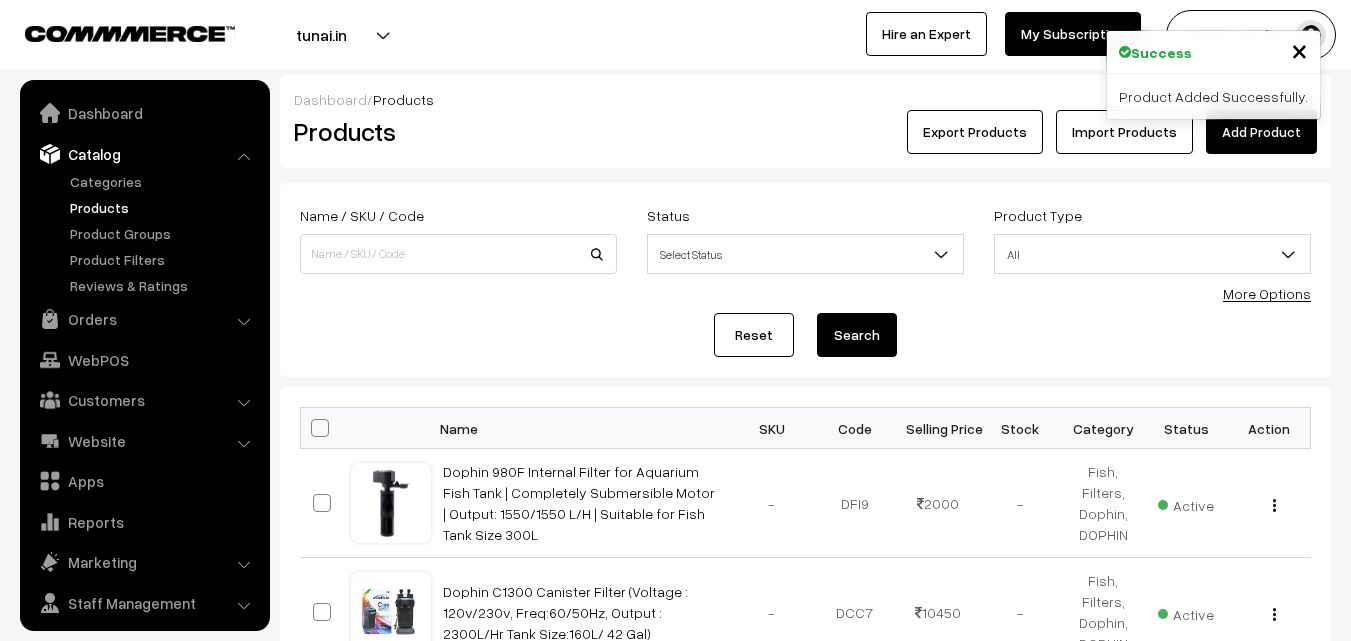 scroll, scrollTop: 0, scrollLeft: 0, axis: both 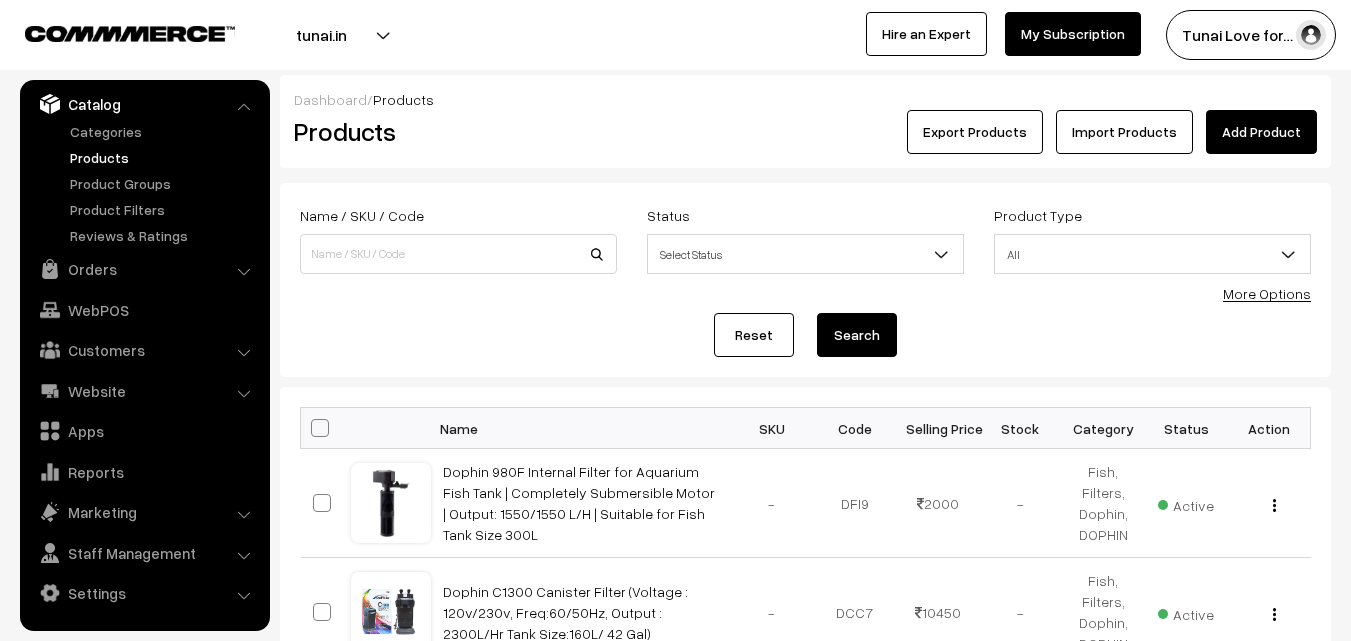 click on "Add Product" at bounding box center (1261, 132) 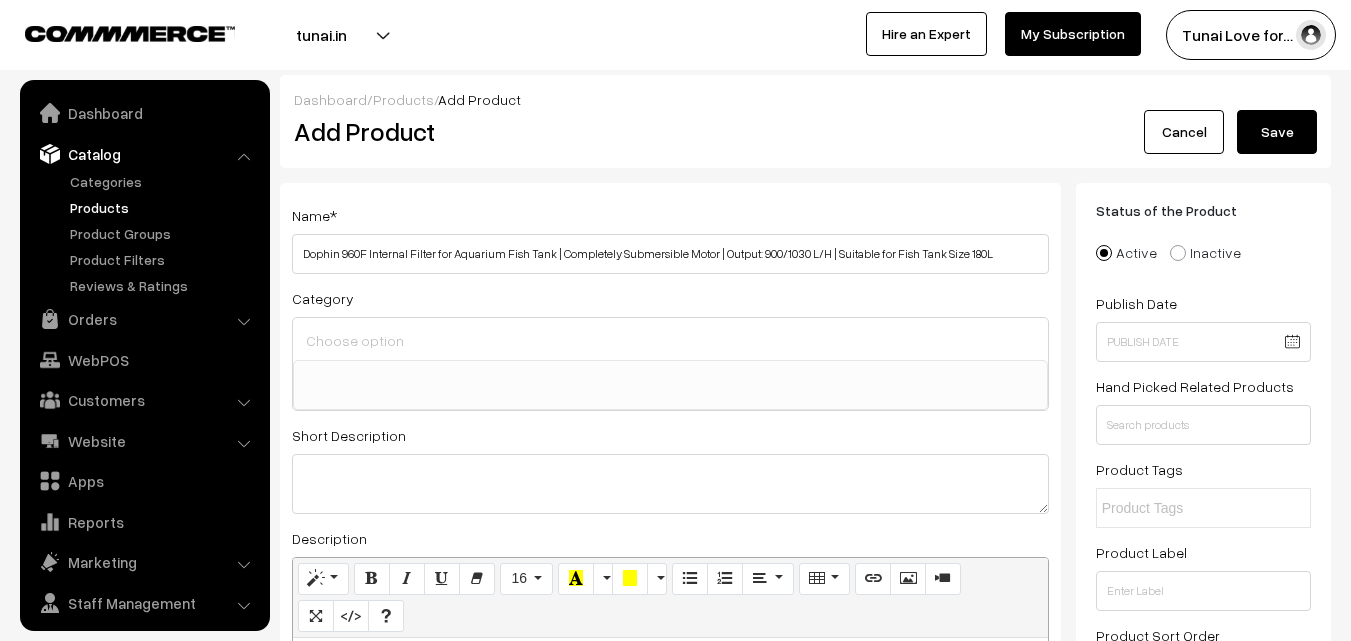 select 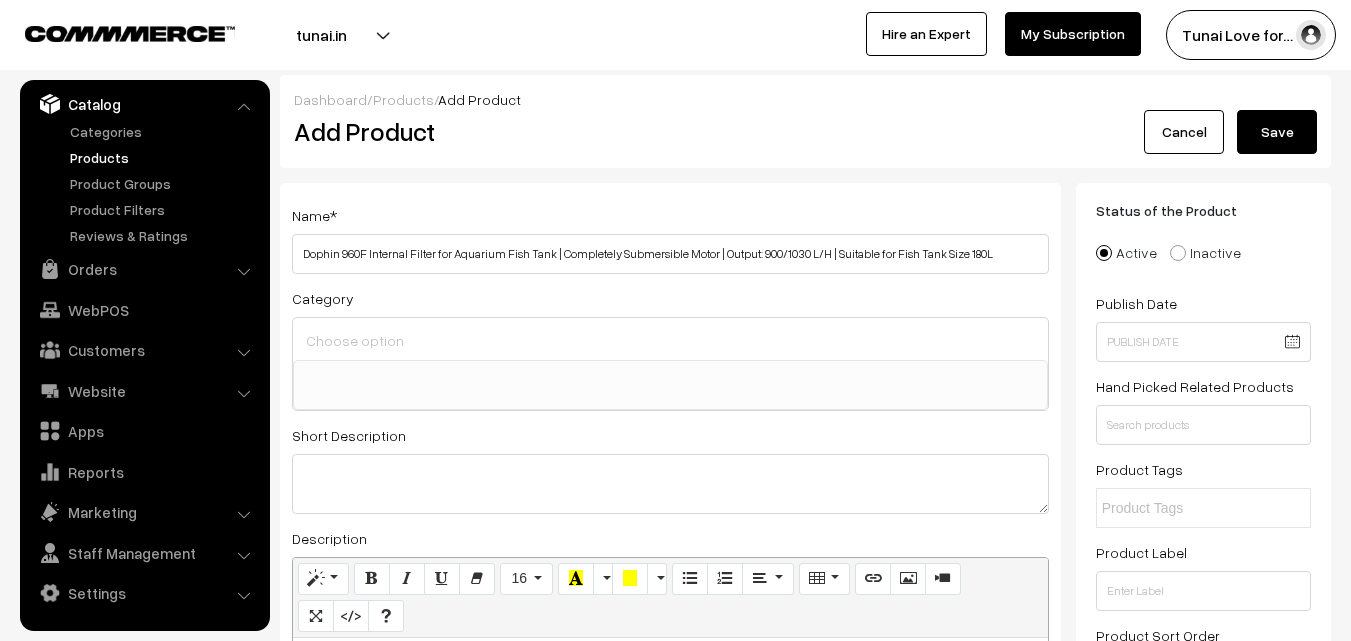 type on "Dophin 960F Internal Filter for Aquarium Fish Tank | Completely Submersible Motor | Output: 900/1030 L/H | Suitable for Fish Tank Size 180L" 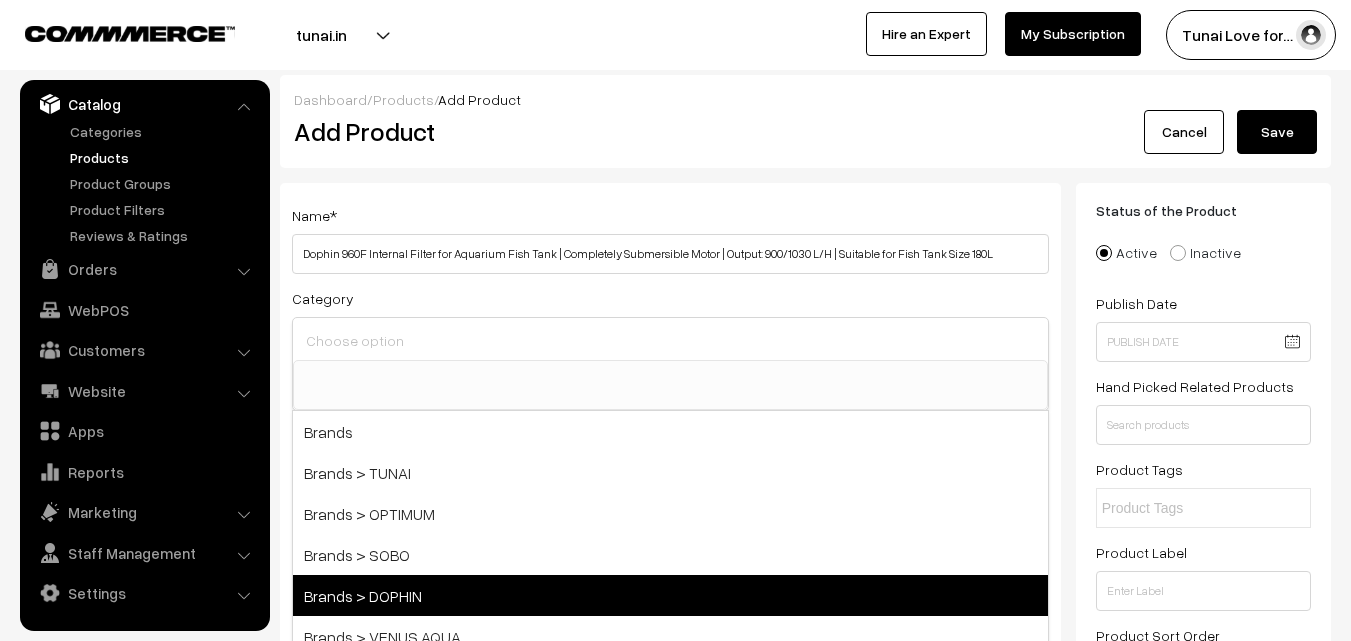 click on "Brands > DOPHIN" at bounding box center [670, 595] 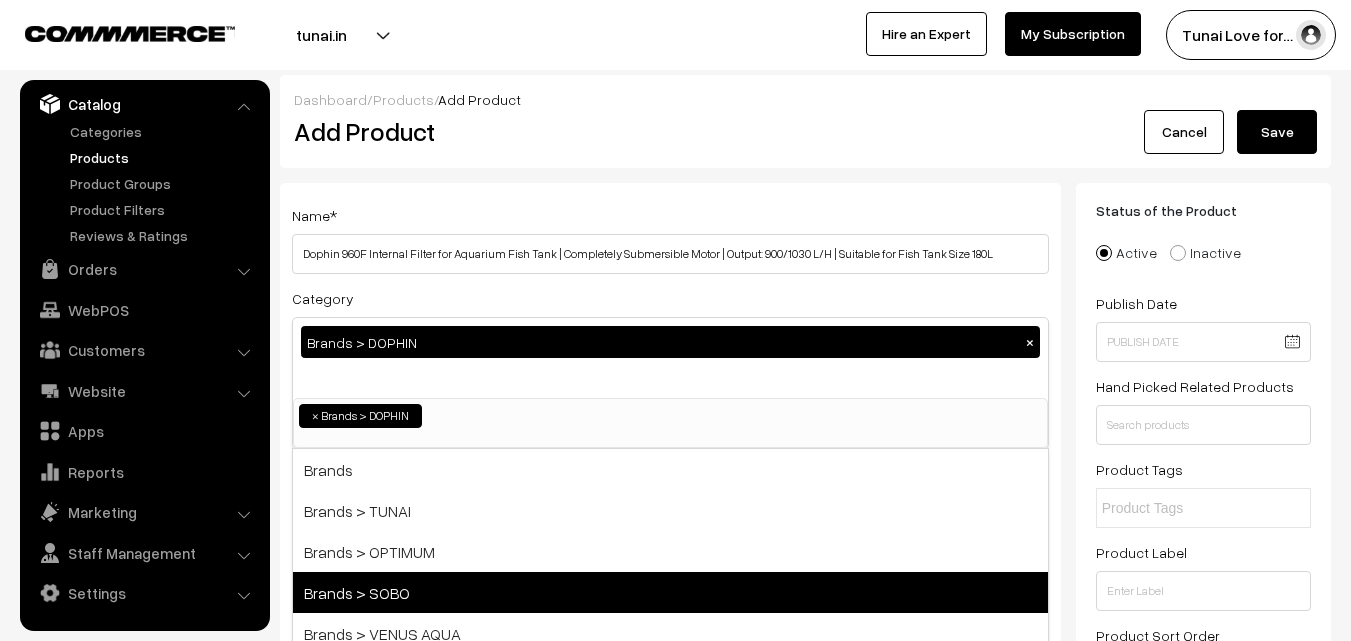 scroll, scrollTop: 17, scrollLeft: 0, axis: vertical 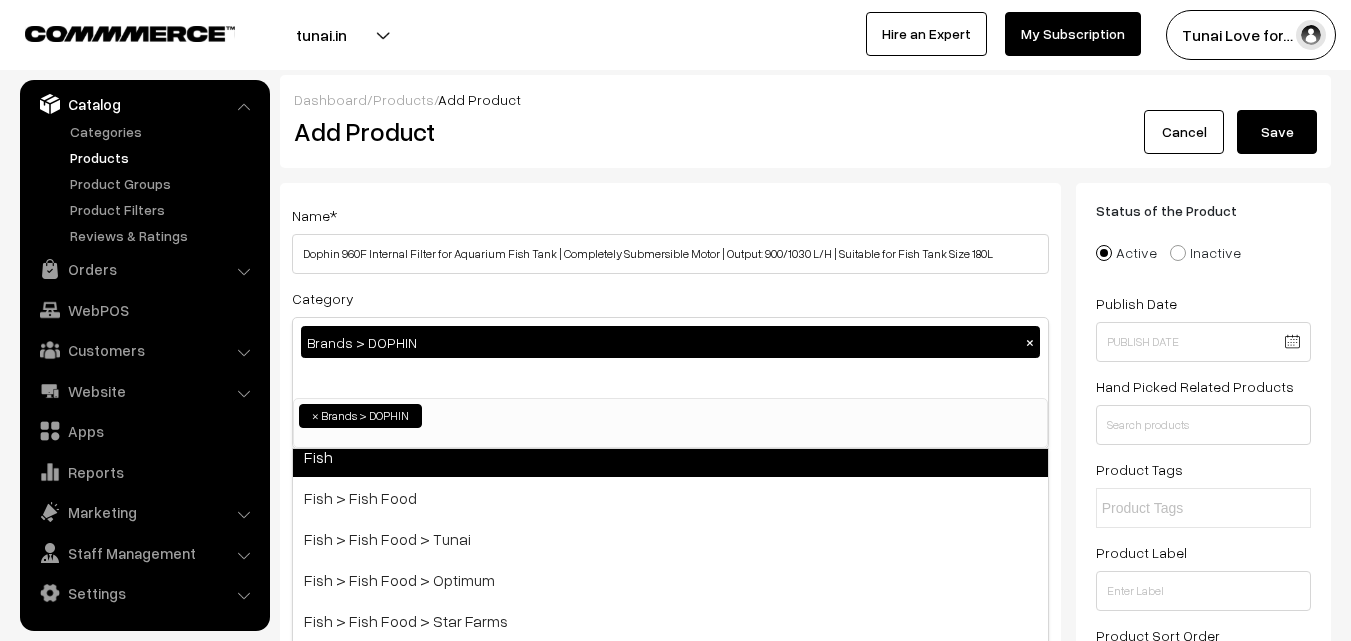 click on "Fish" at bounding box center [670, 456] 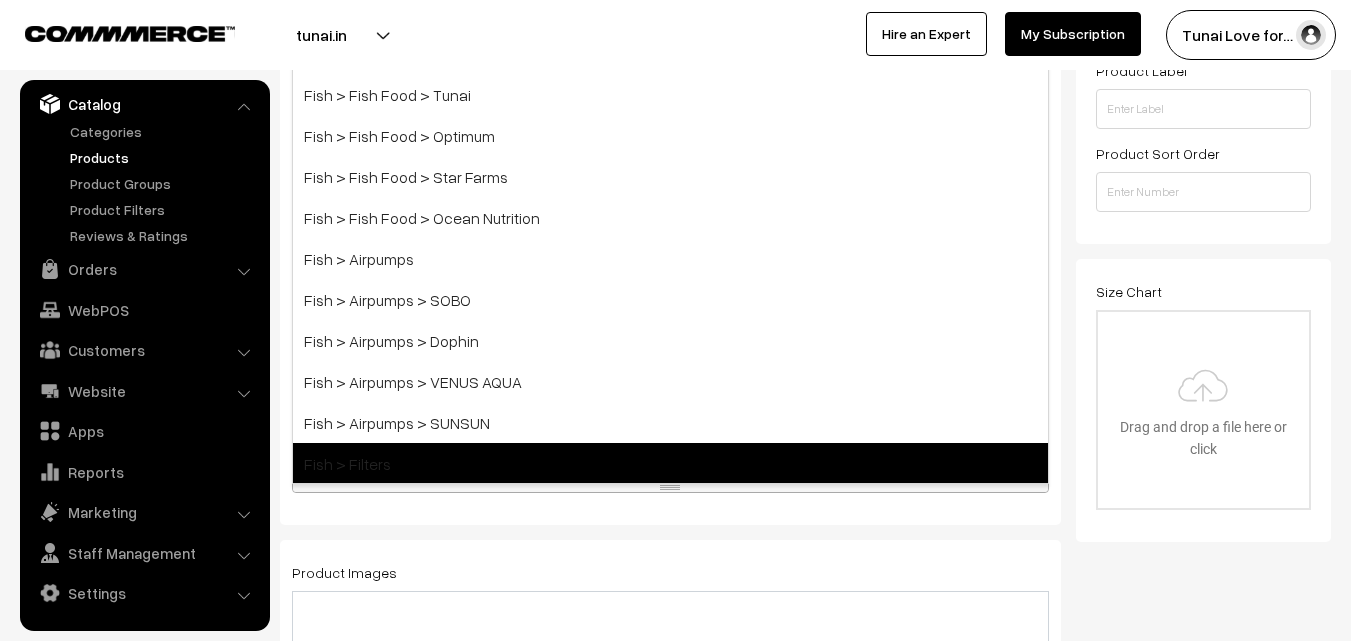 scroll, scrollTop: 500, scrollLeft: 0, axis: vertical 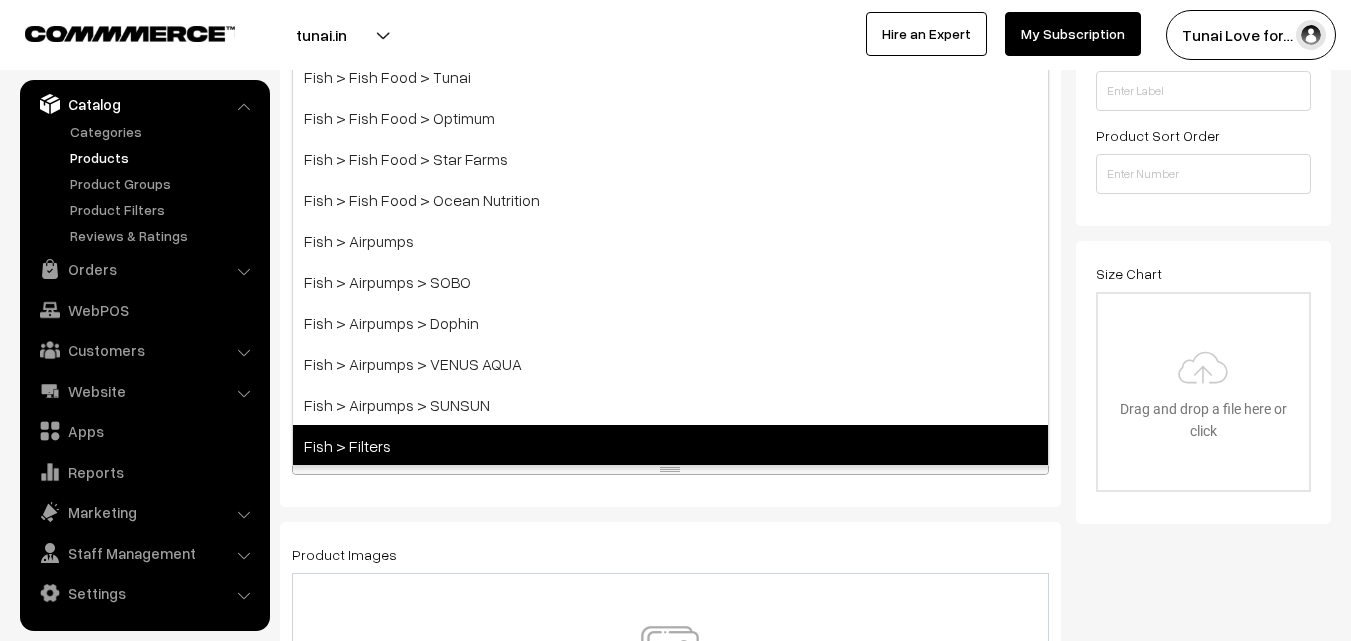 click on "Fish > Filters" at bounding box center (670, 445) 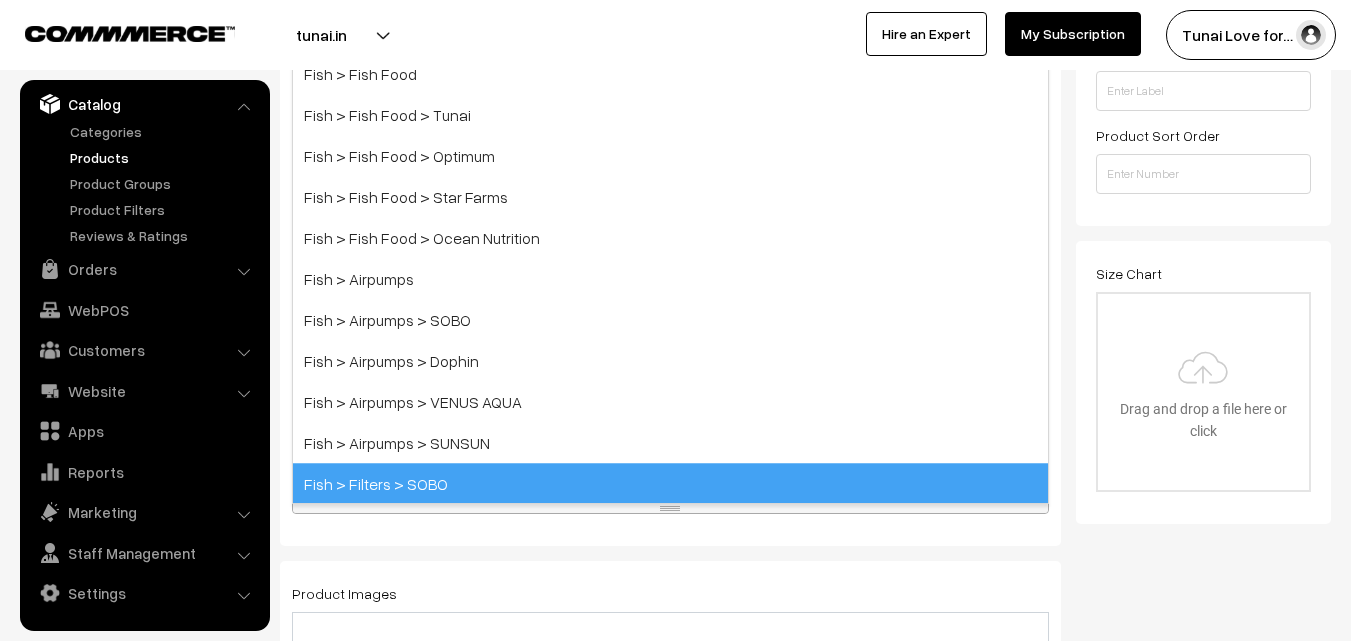 scroll, scrollTop: 538, scrollLeft: 0, axis: vertical 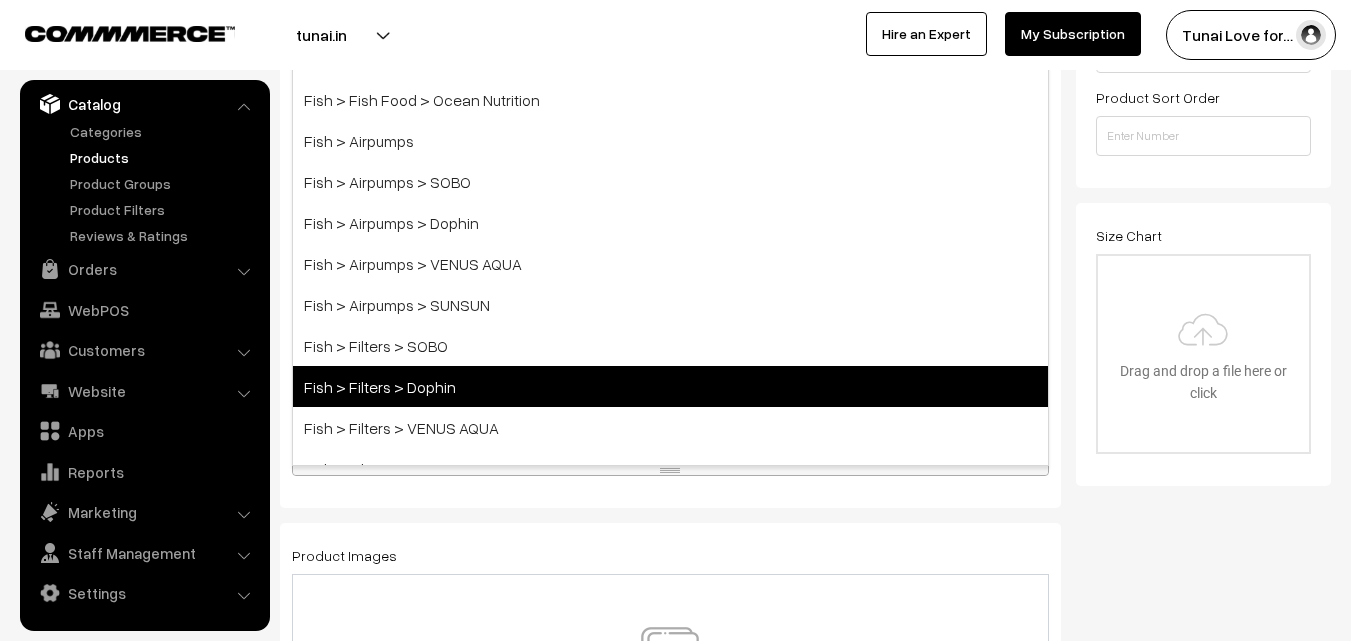 click on "Fish > Filters > Dophin" at bounding box center [670, 386] 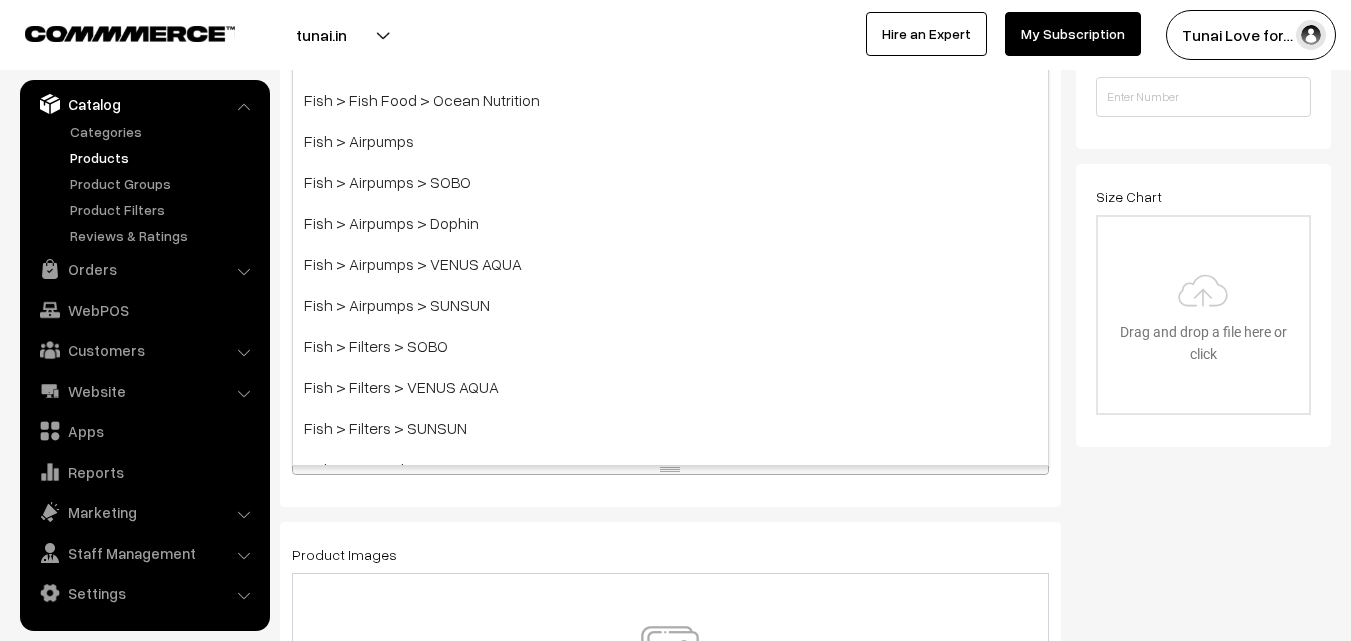 click on "Name  *
Dophin 960F Internal Filter for Aquarium Fish Tank | Completely Submersible Motor | Output: 900/1030 L/H | Suitable for Fish Tank Size 180L
Category
Brands > DOPHIN × Fish × Fish > Filters × Fish > Filters > DOPHIN ×
Brands
Brands > TUNAI
Brands > OPTIMUM
Brands > SOBO
Brands > DOPHIN
Brands > VENUS AQUA
Fish" at bounding box center (670, 1003) 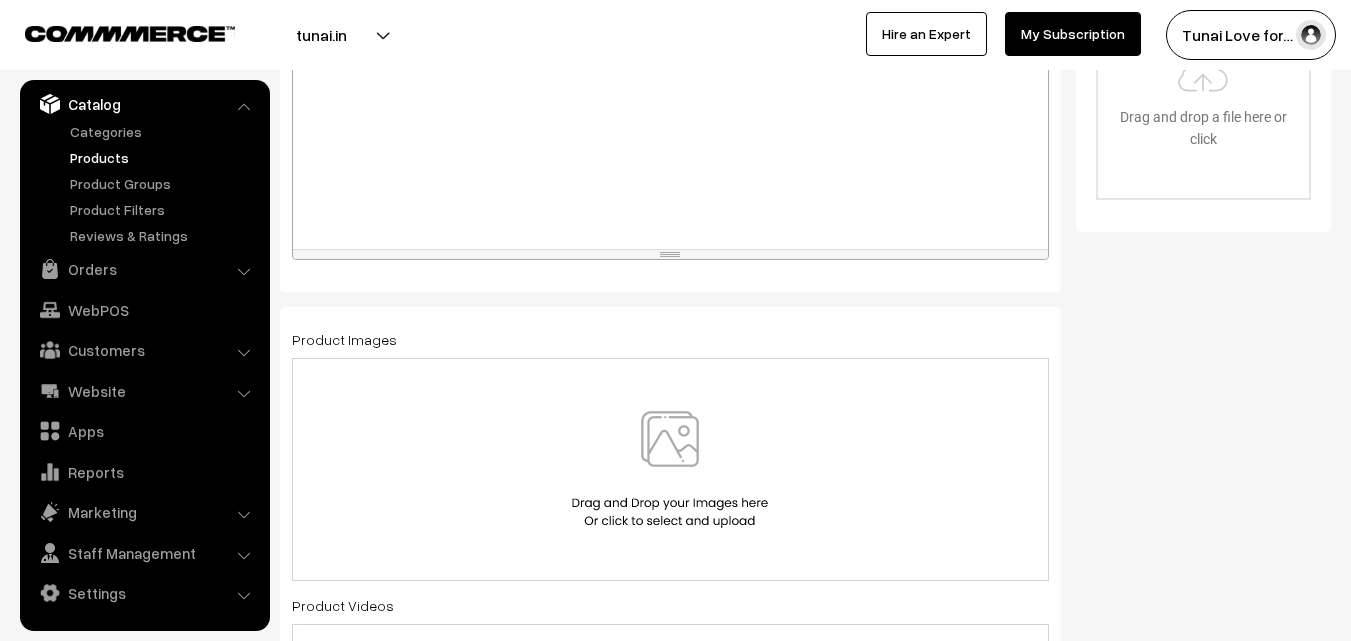 scroll, scrollTop: 677, scrollLeft: 0, axis: vertical 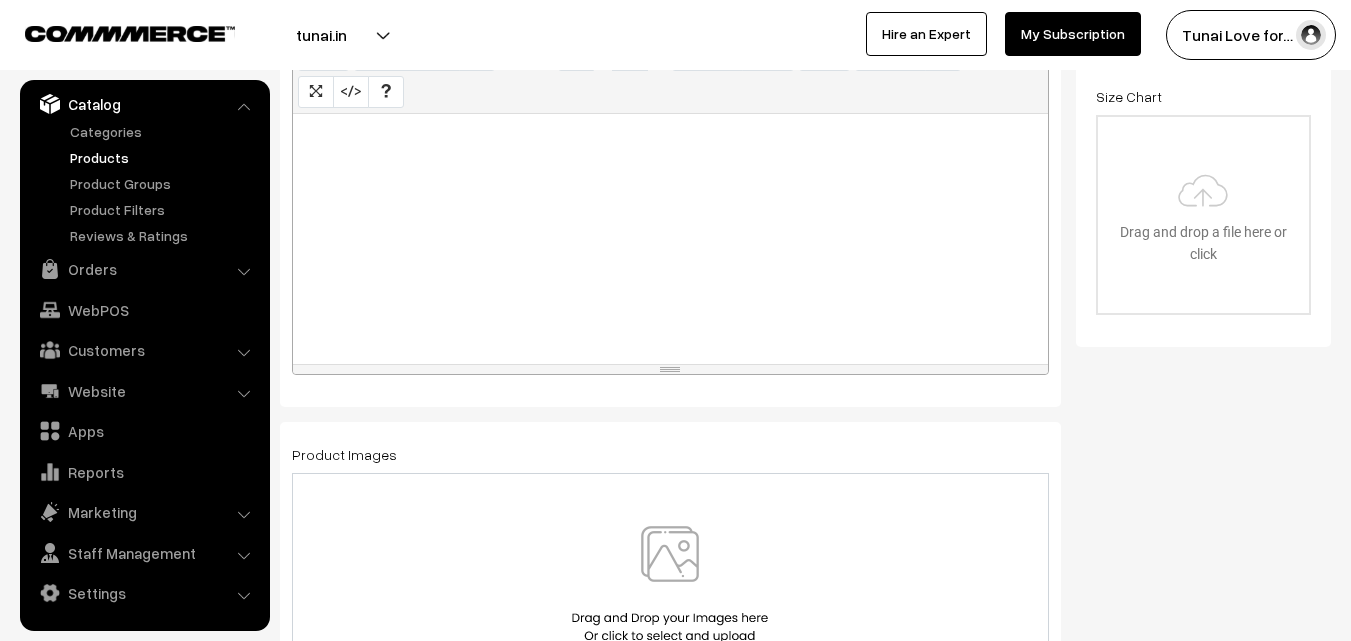 click at bounding box center [670, 239] 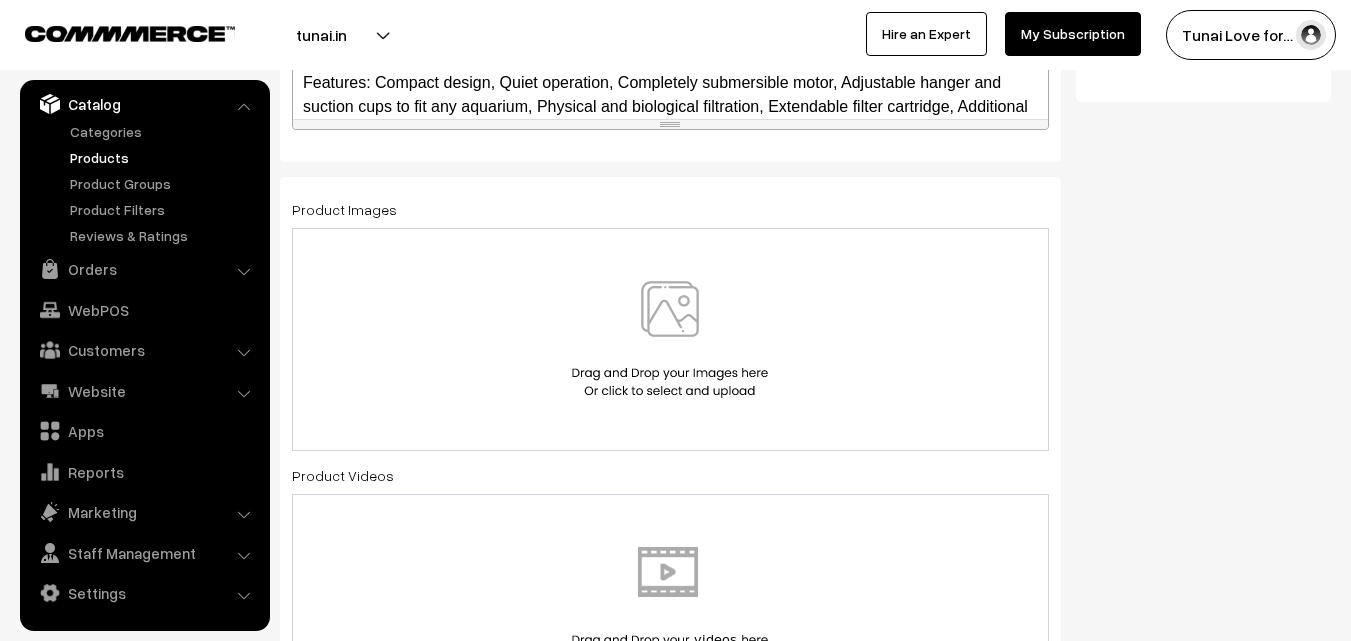 scroll, scrollTop: 977, scrollLeft: 0, axis: vertical 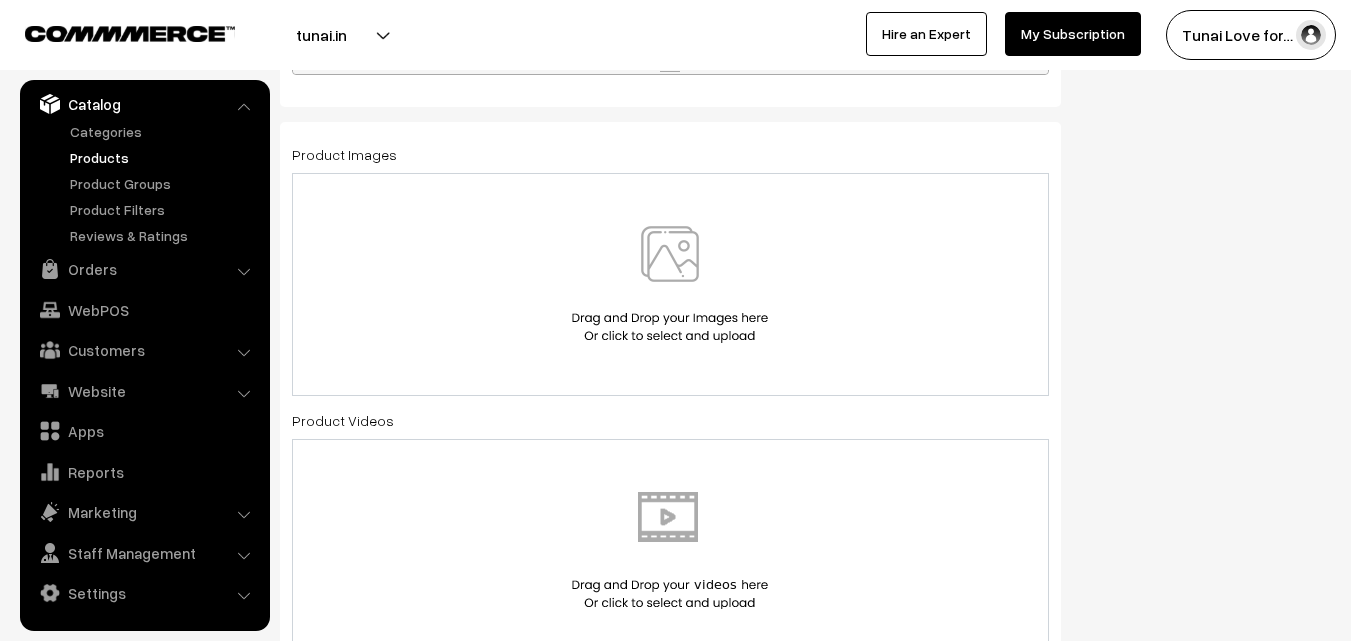 click at bounding box center [670, 284] 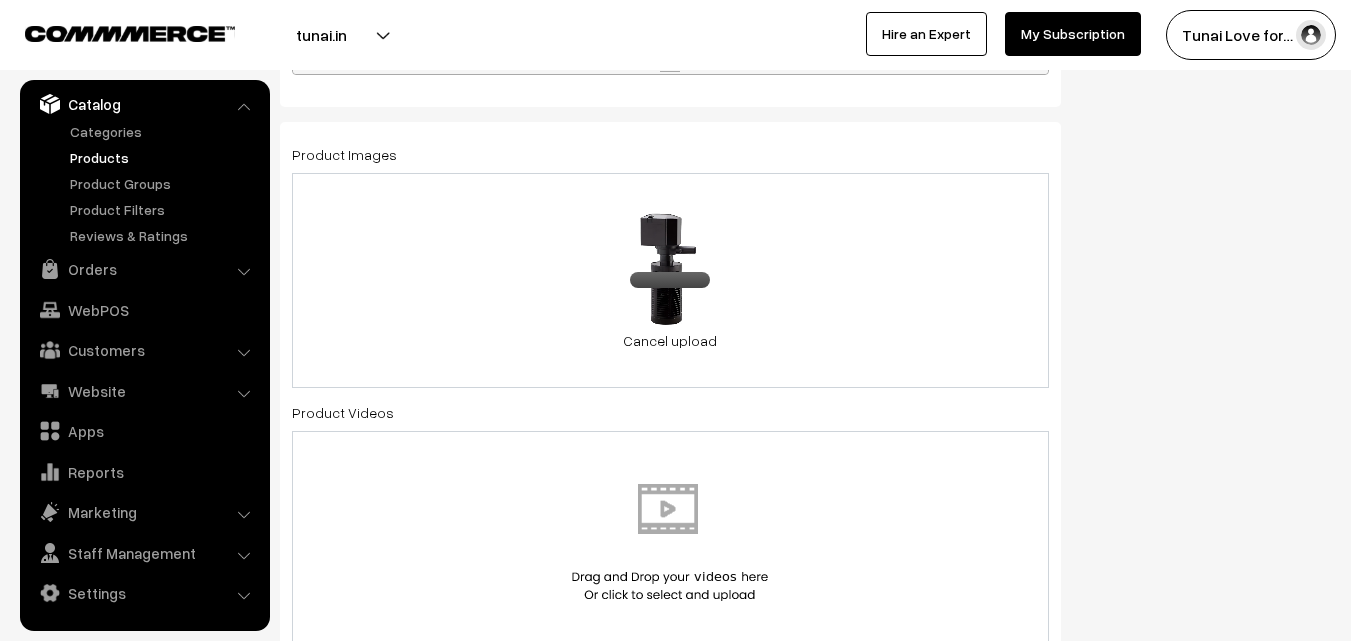 click on "47.4  KB      51NUGLrRBHL._SL1500_.jpg                         Check                                                      Error                                                           Cancel upload" at bounding box center [670, 280] 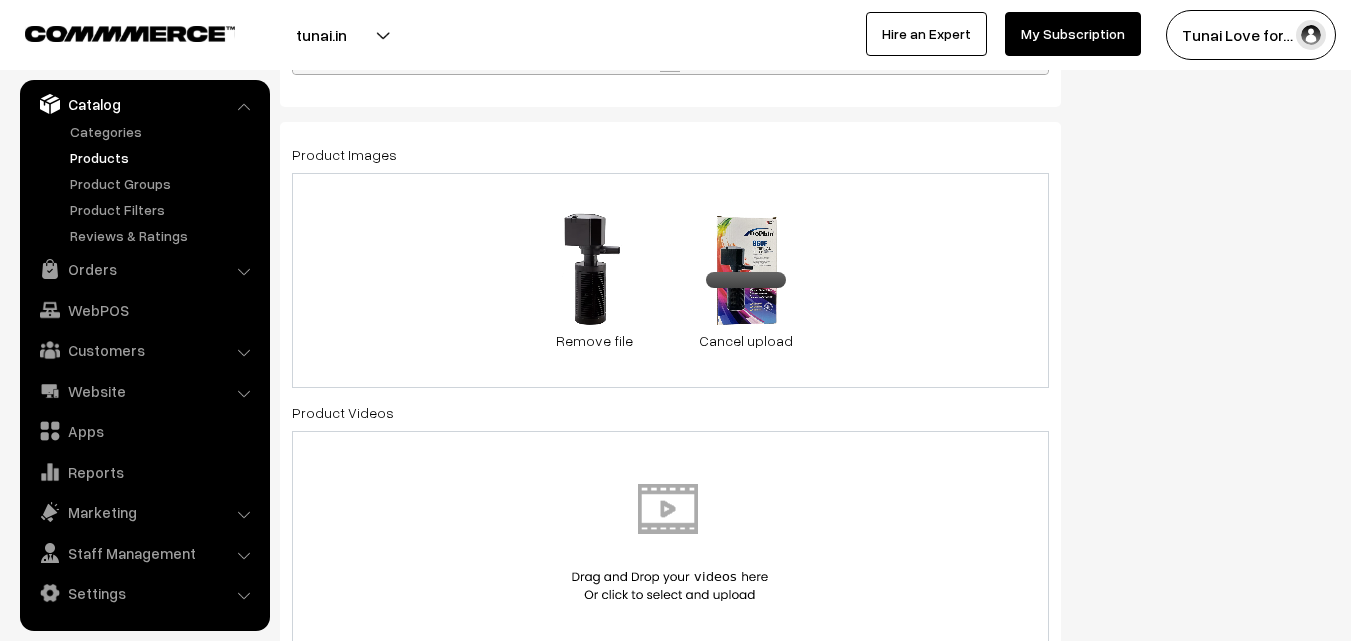 click on "47.4  KB      51NUGLrRBHL._SL1500_.jpg                         Check                                                      Error                                                           Remove file            0.1  MB      610lp3fOyuL._SL1500_.jpg                         Check                                                      Error                                                           Cancel upload" at bounding box center [670, 280] 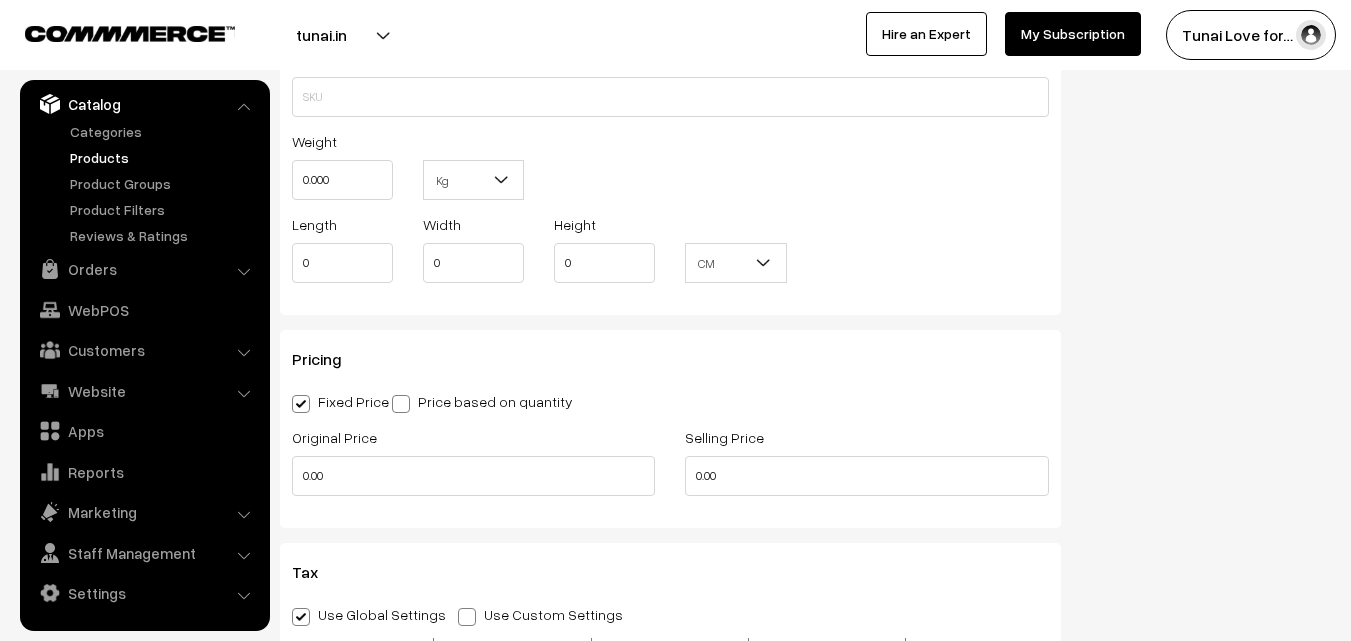 scroll, scrollTop: 1877, scrollLeft: 0, axis: vertical 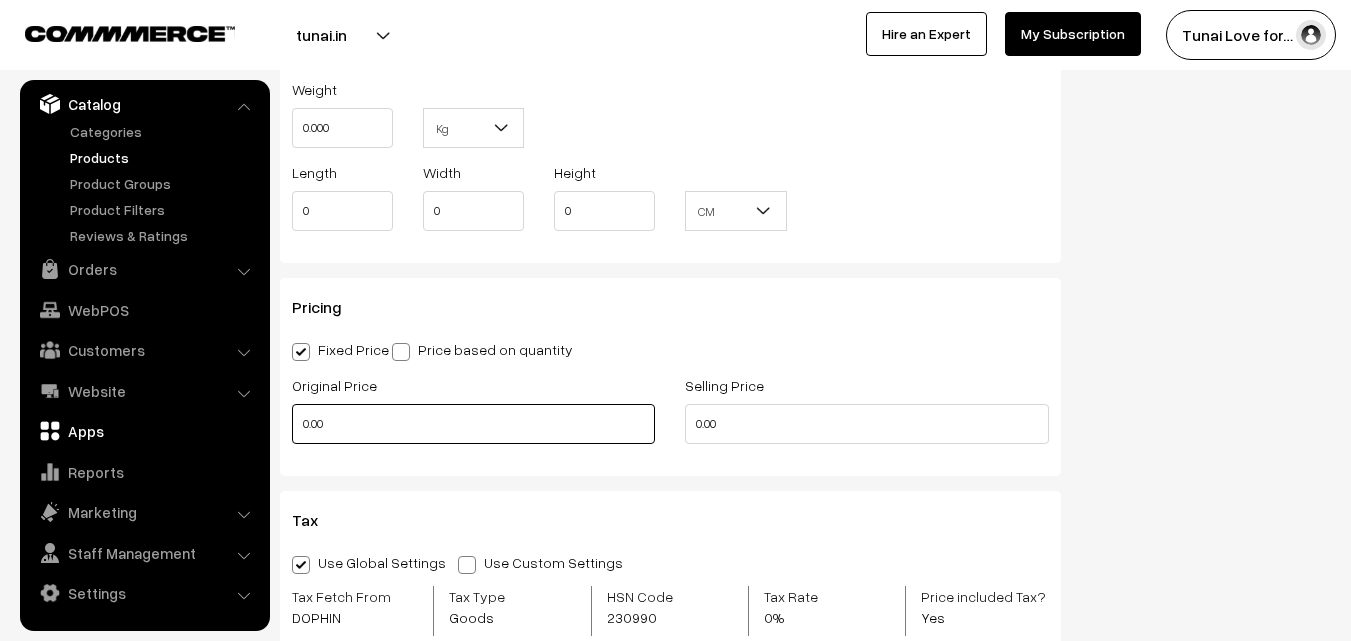 drag, startPoint x: 340, startPoint y: 422, endPoint x: 249, endPoint y: 422, distance: 91 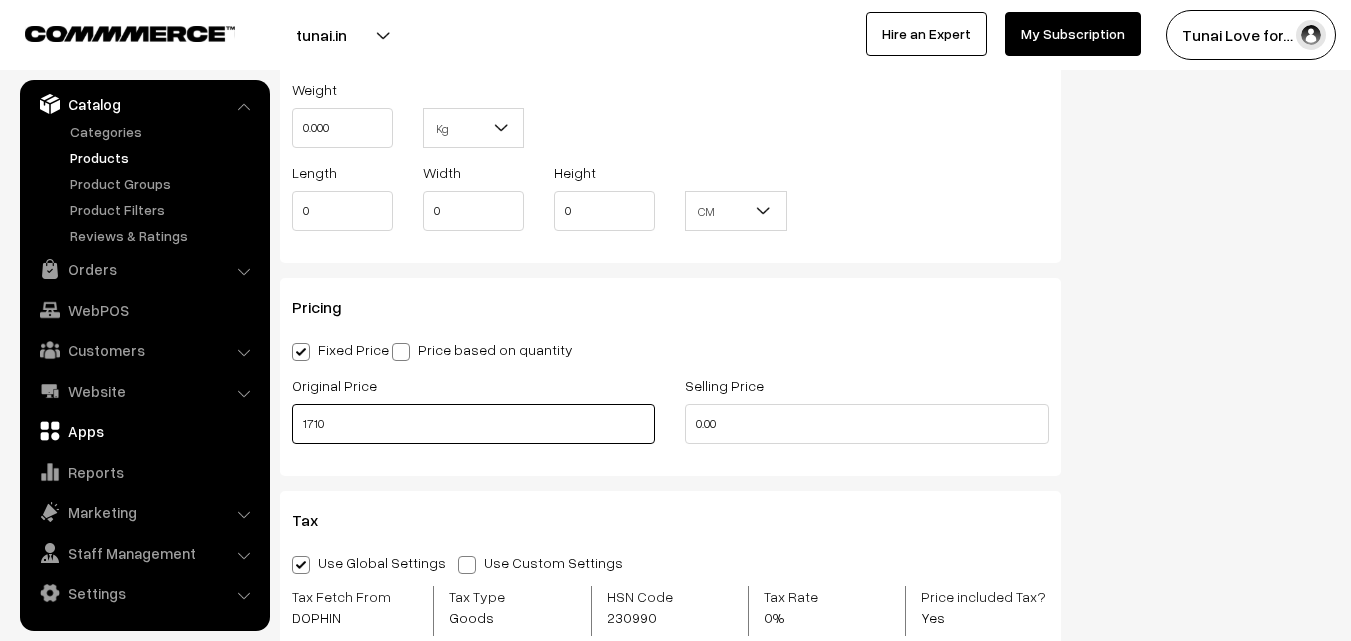 type on "1710" 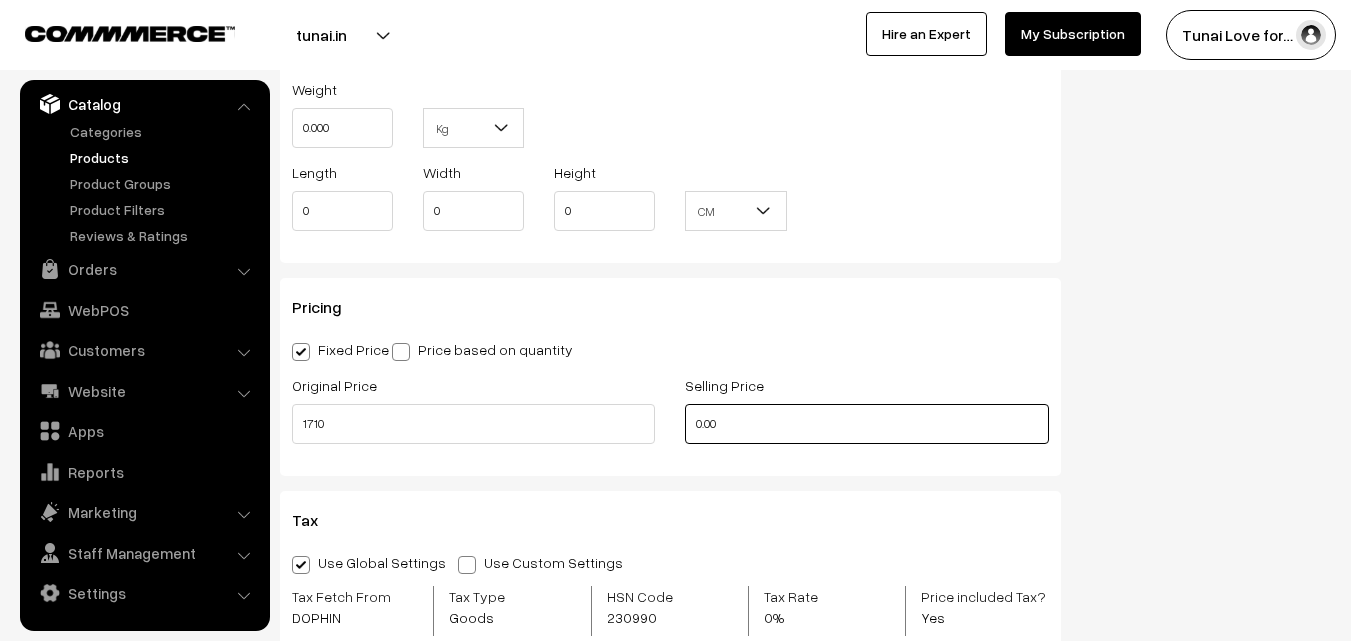 drag, startPoint x: 737, startPoint y: 424, endPoint x: 693, endPoint y: 426, distance: 44.04543 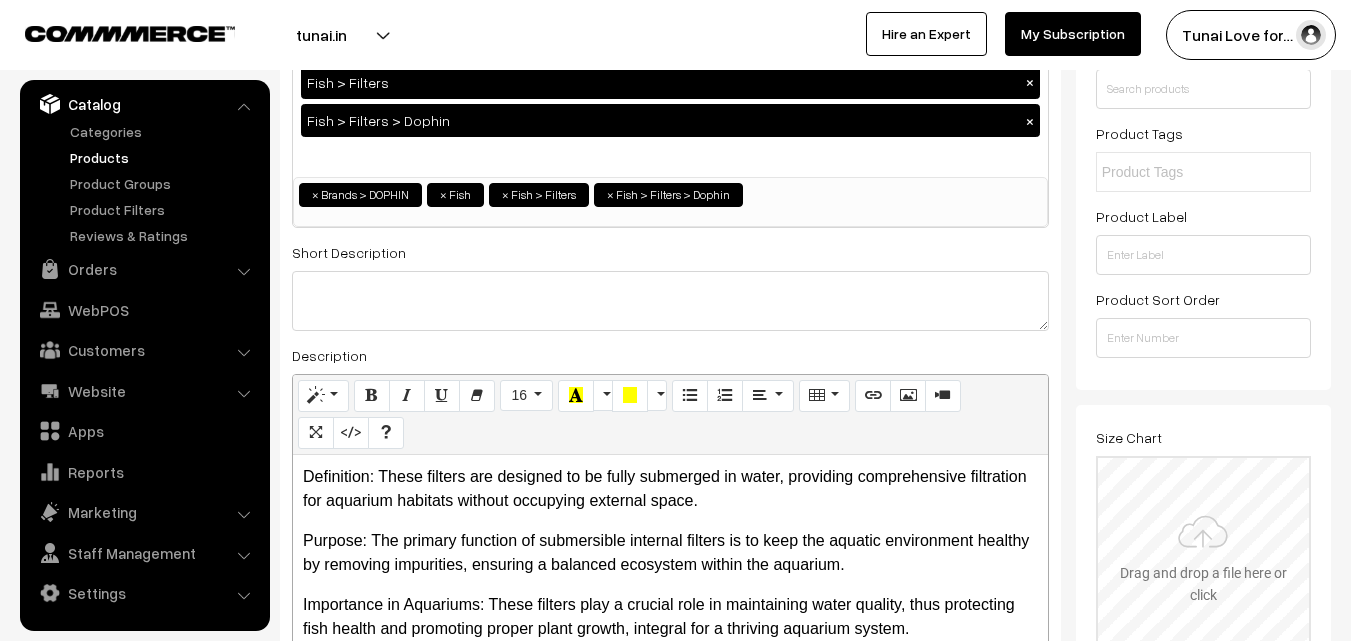 scroll, scrollTop: 0, scrollLeft: 0, axis: both 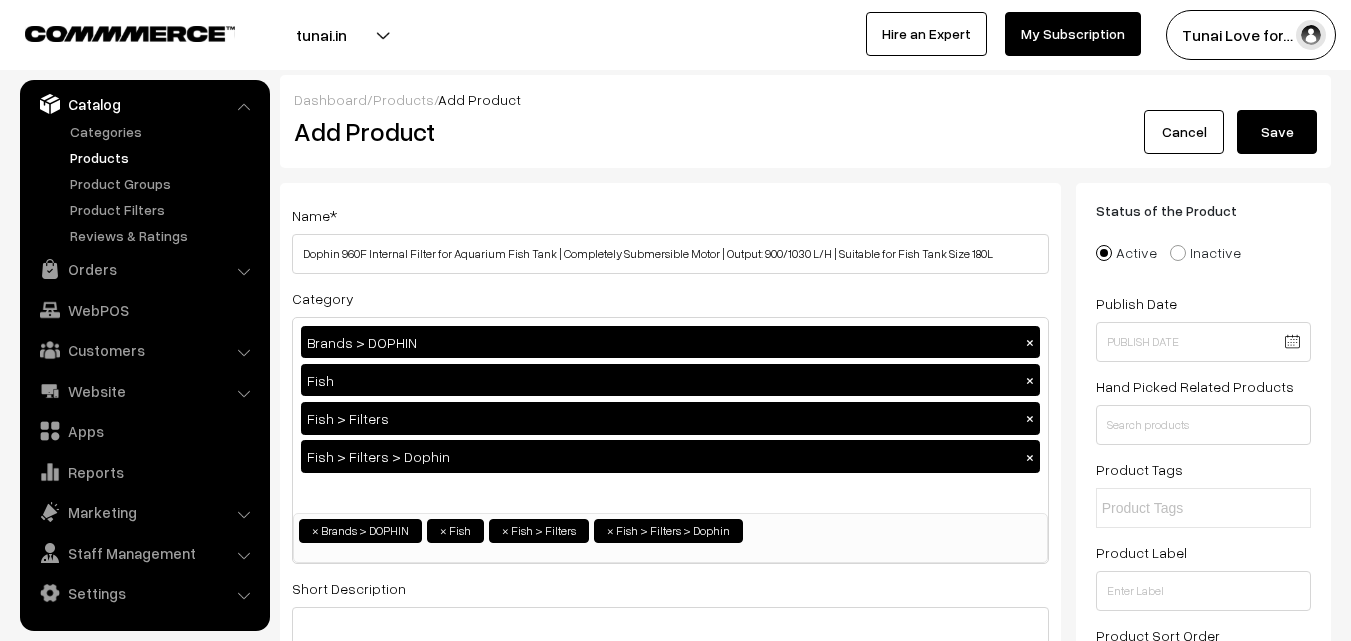 type on "1140" 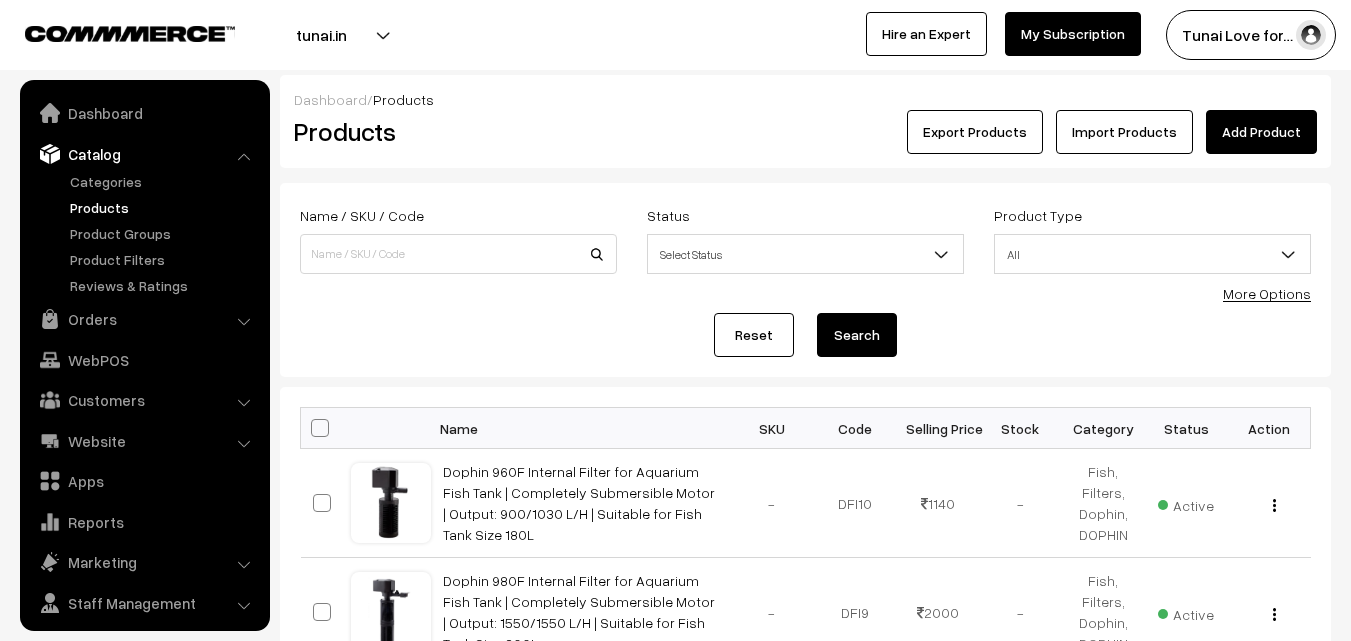 scroll, scrollTop: 0, scrollLeft: 0, axis: both 